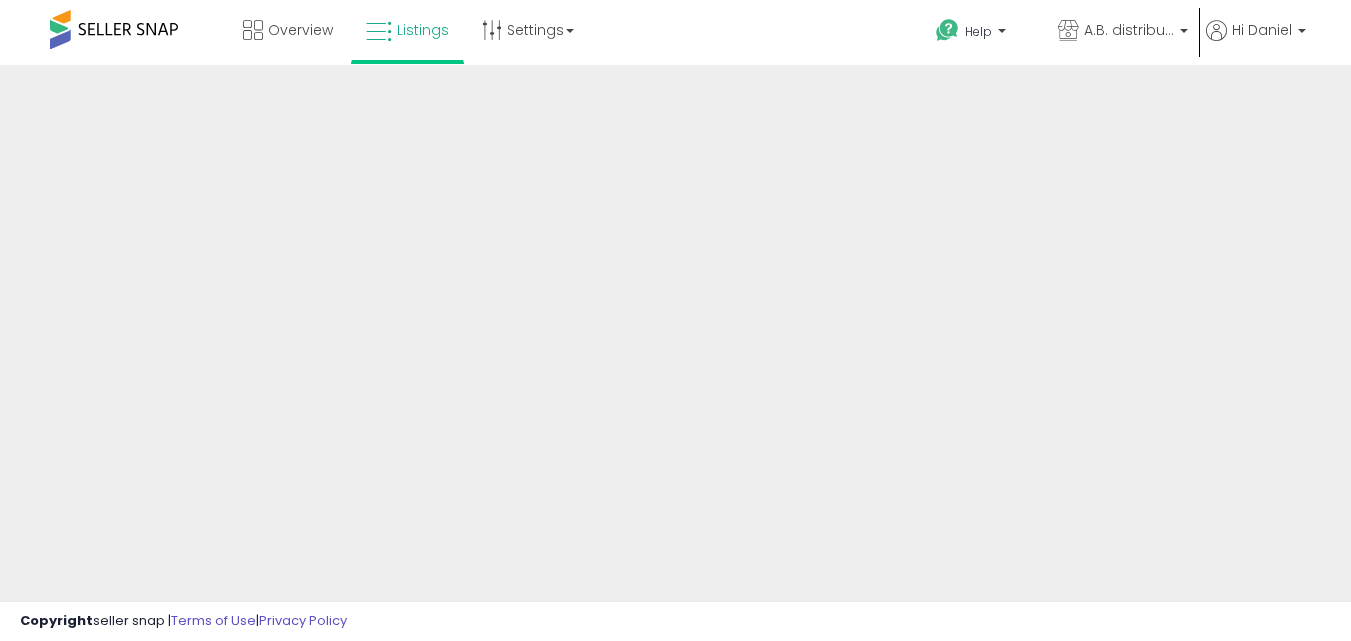 scroll, scrollTop: 0, scrollLeft: 0, axis: both 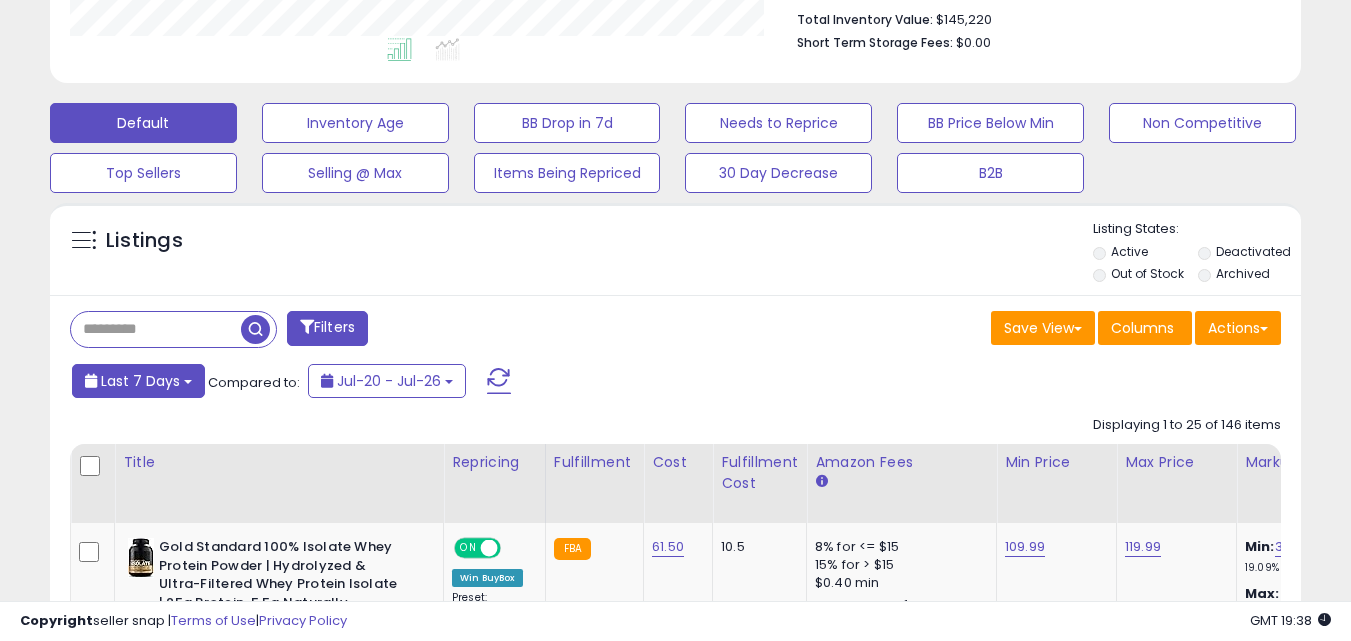 click on "Last 7 Days" at bounding box center [140, 381] 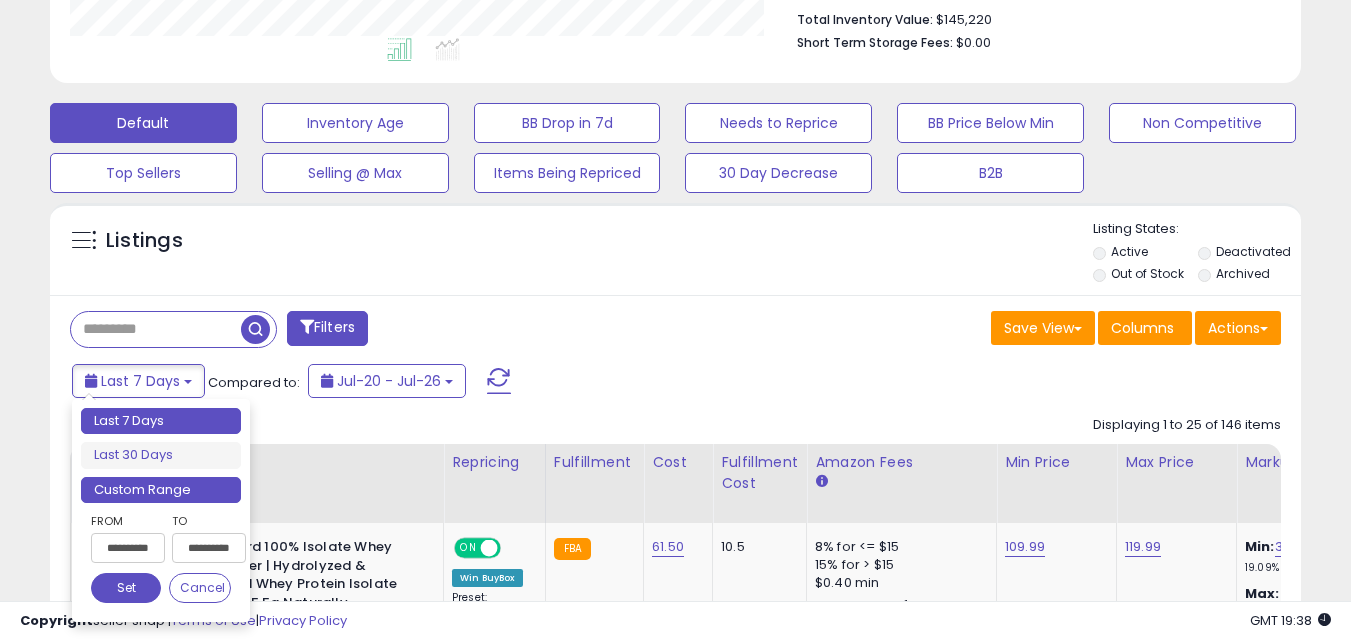 click on "Custom Range" at bounding box center [161, 490] 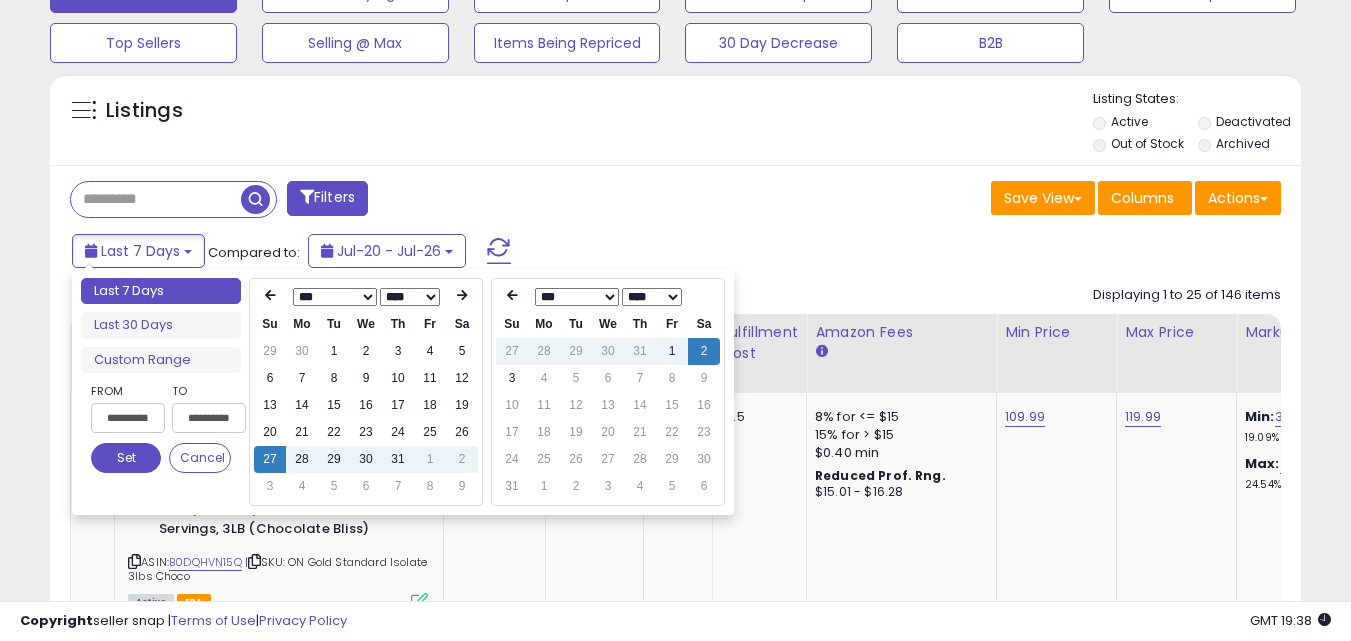 scroll, scrollTop: 742, scrollLeft: 0, axis: vertical 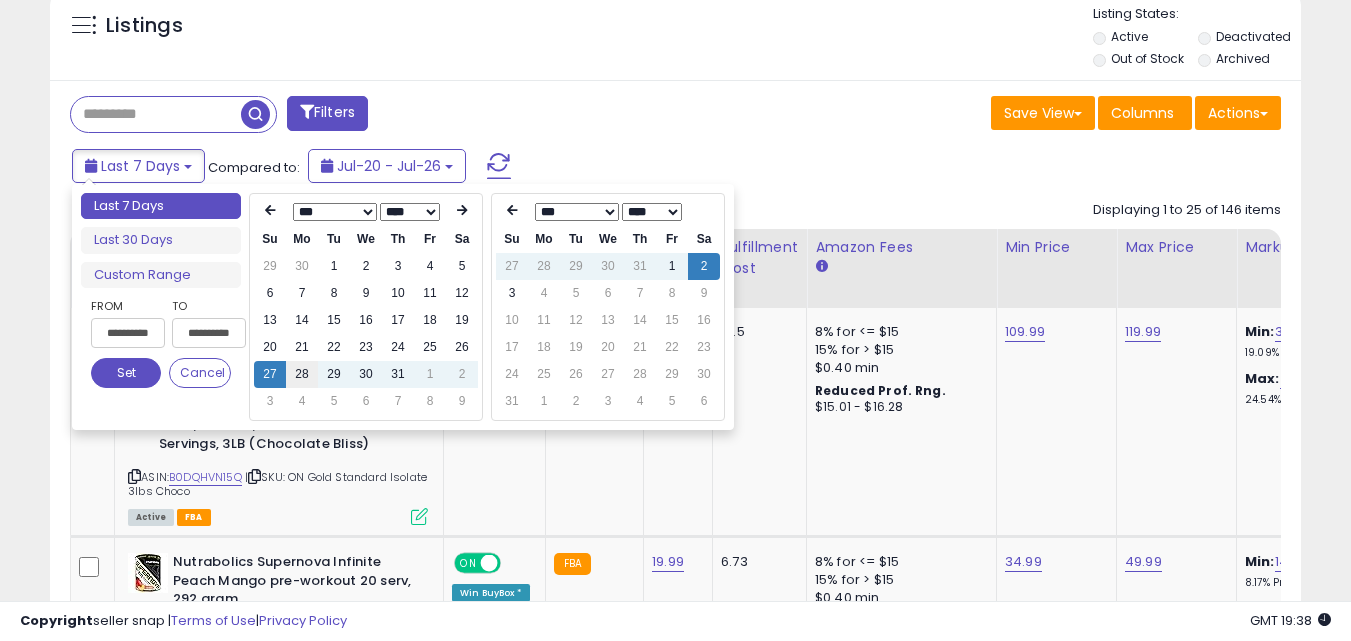 click on "28" at bounding box center (302, 374) 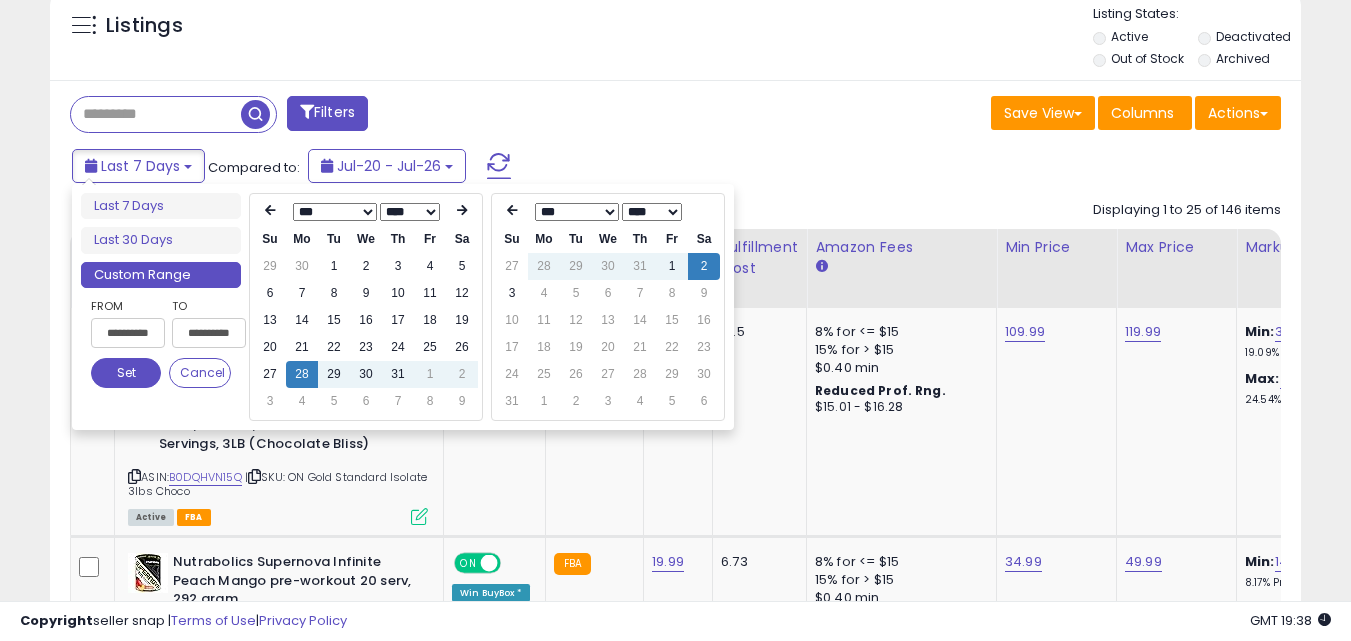 type on "**********" 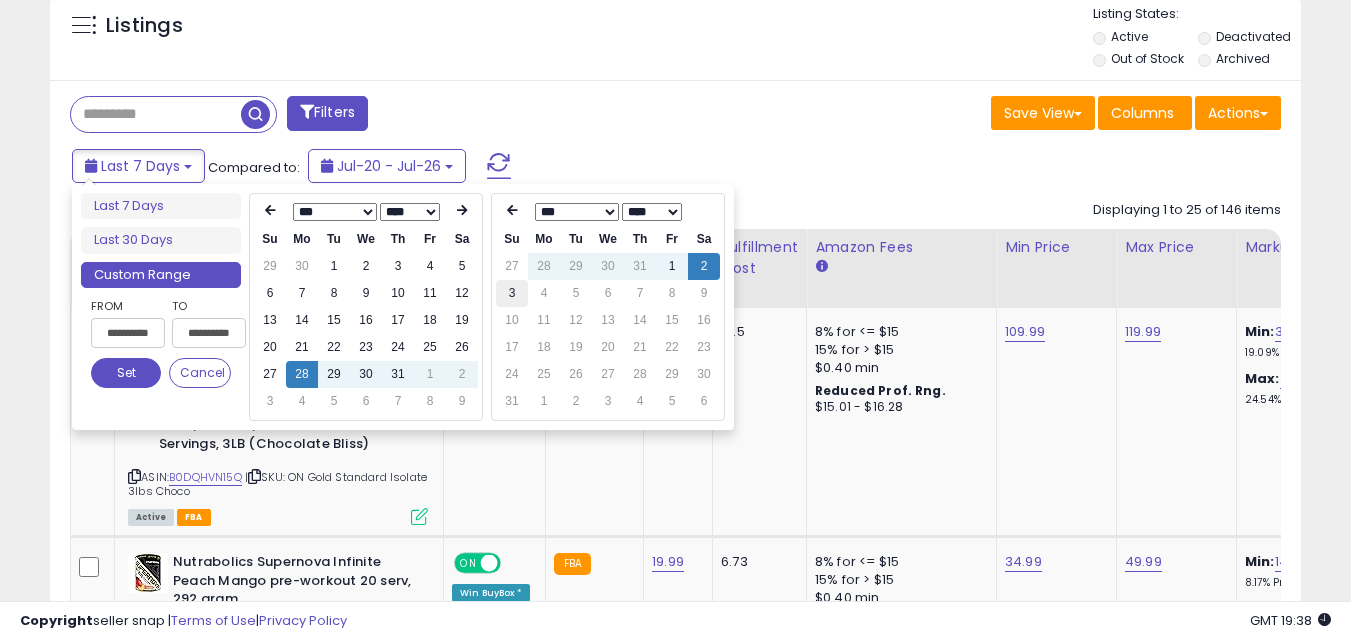 type on "**********" 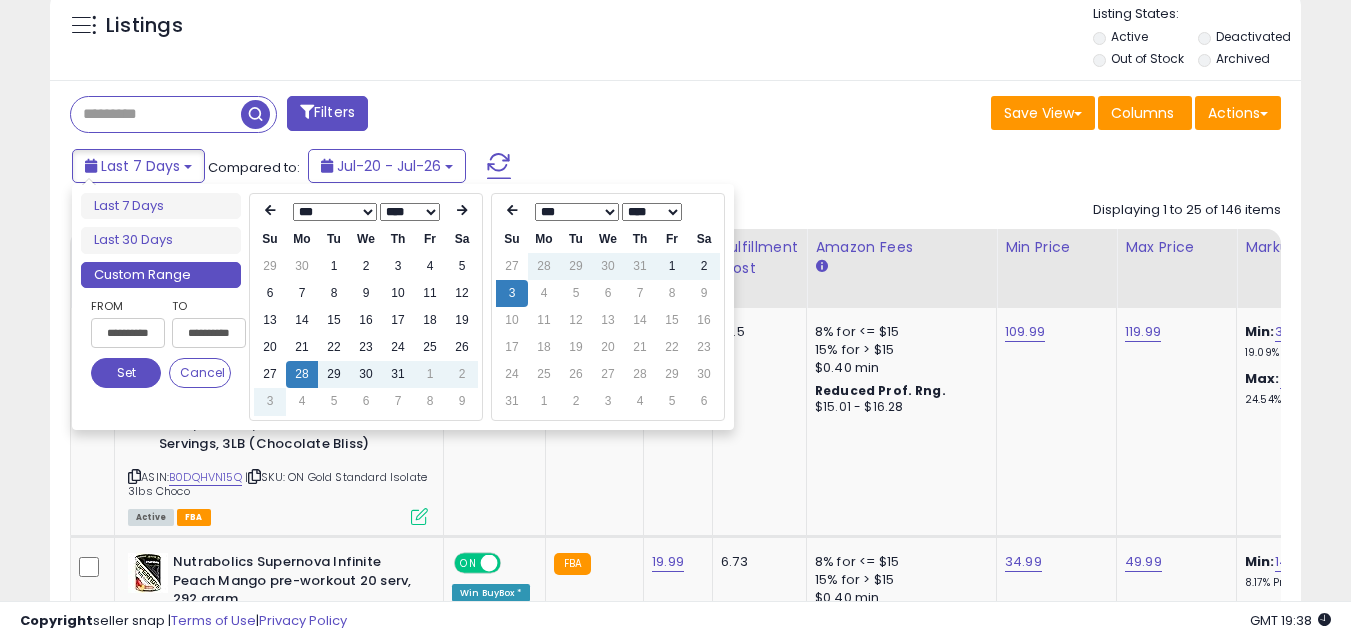 type on "**********" 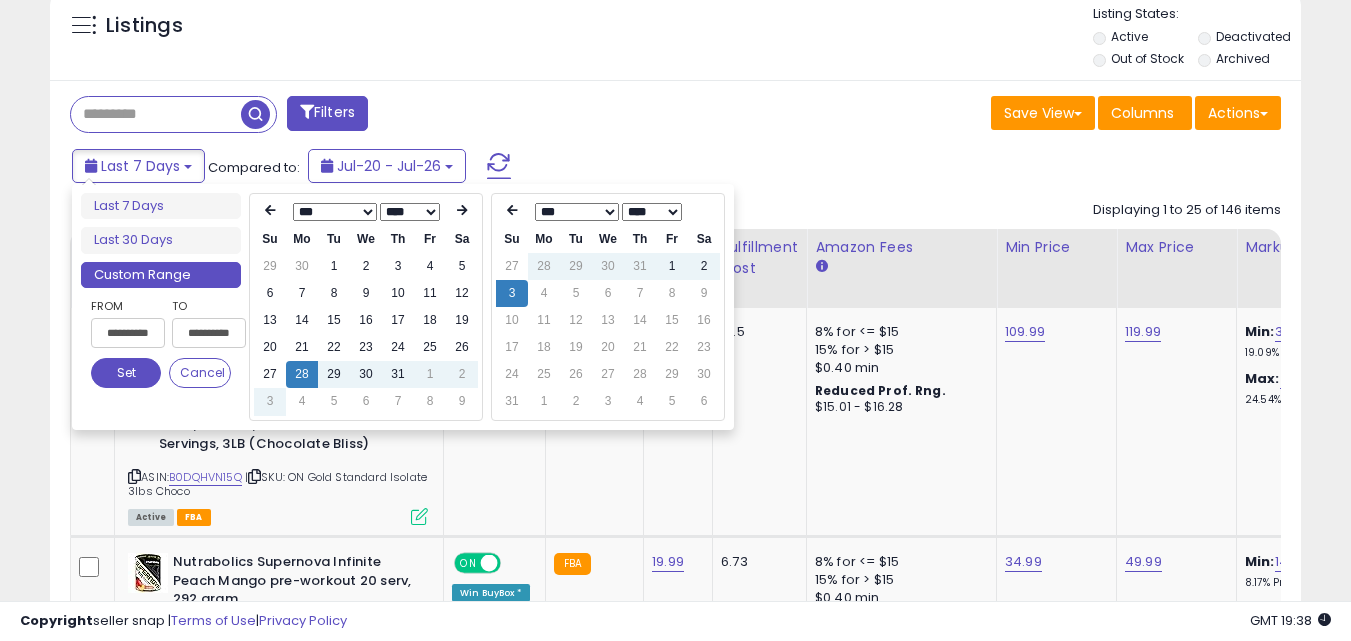 click on "Set" at bounding box center (126, 373) 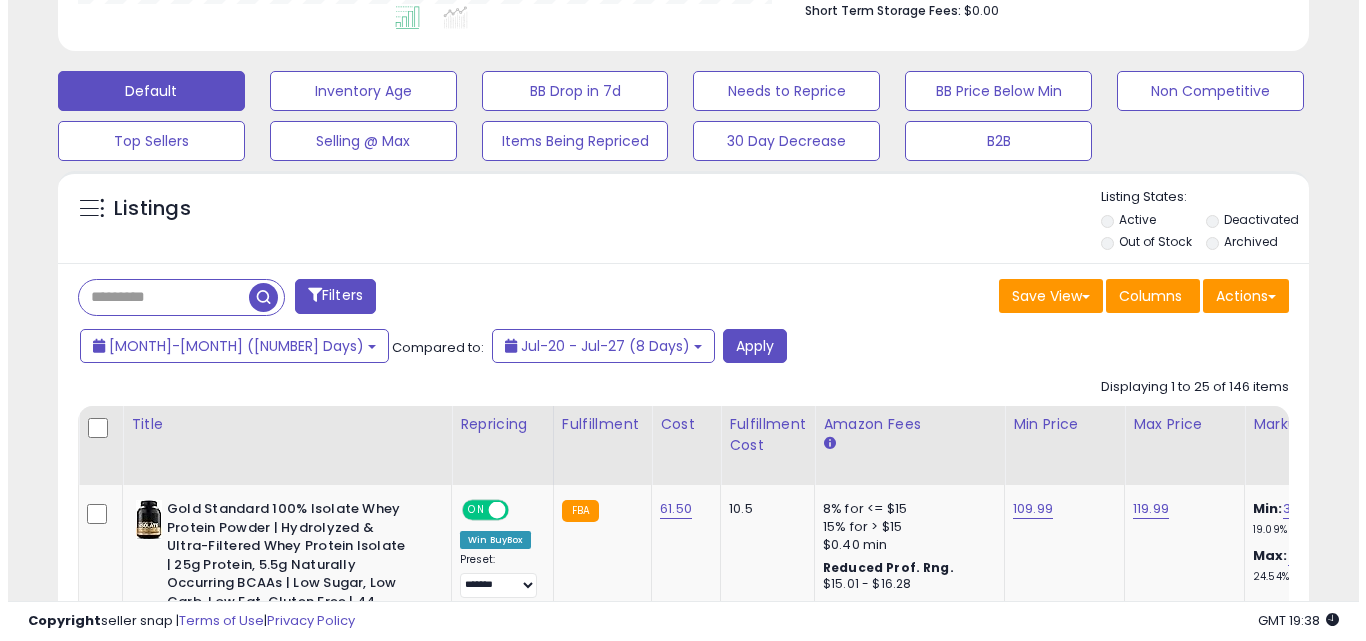 scroll, scrollTop: 562, scrollLeft: 0, axis: vertical 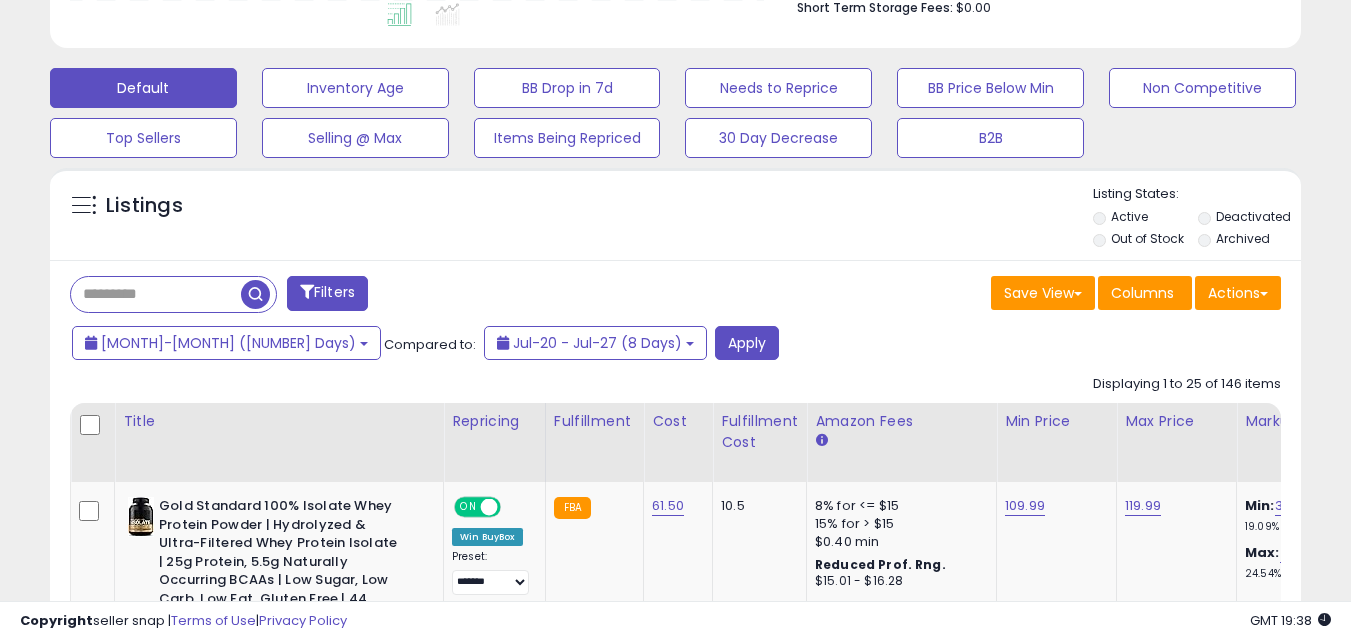 click at bounding box center (156, 294) 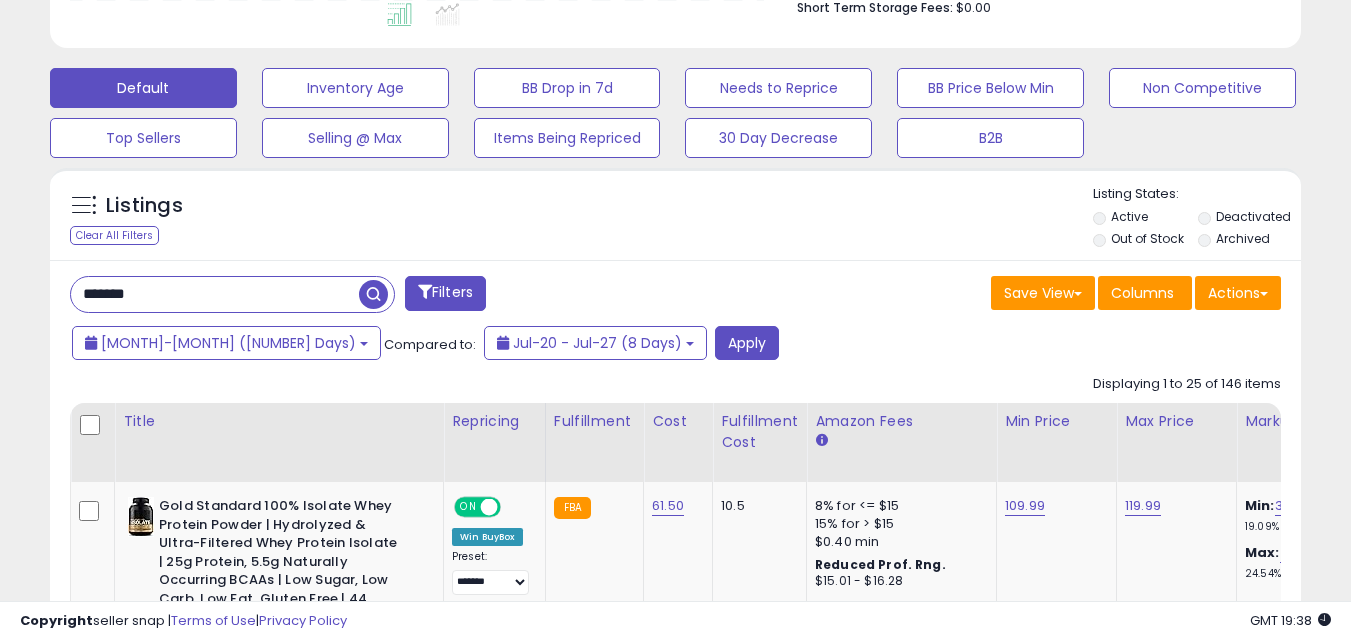 type on "*******" 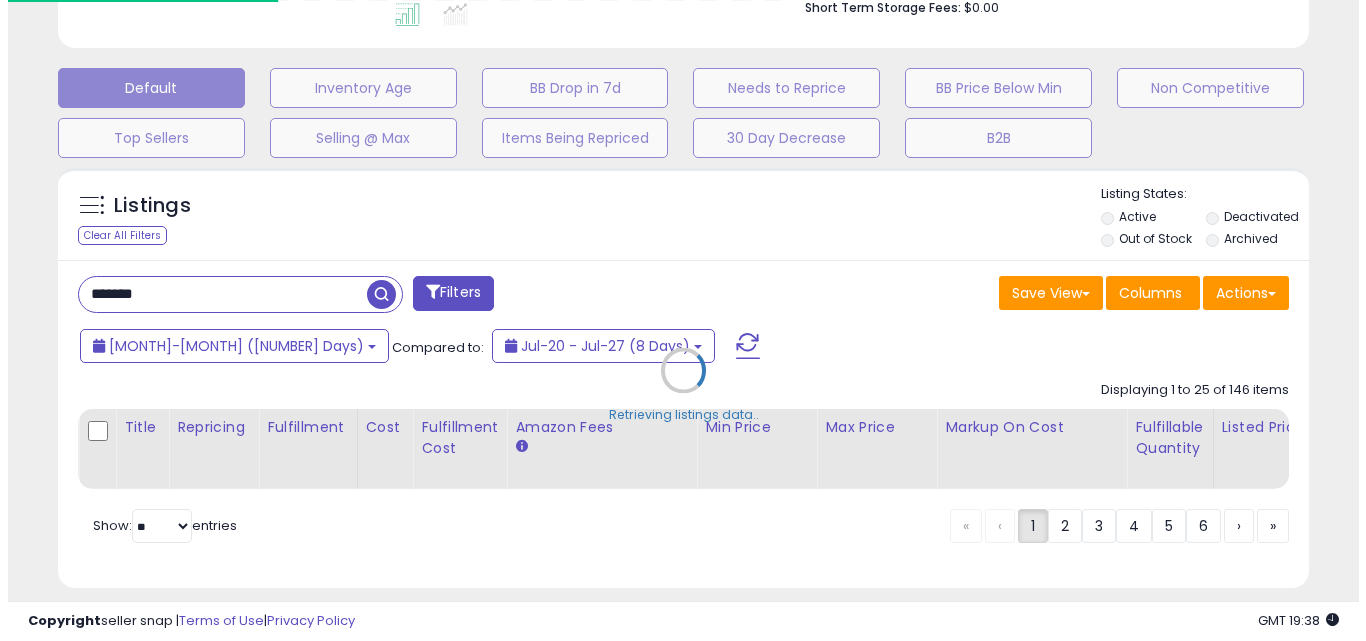 scroll, scrollTop: 999590, scrollLeft: 999267, axis: both 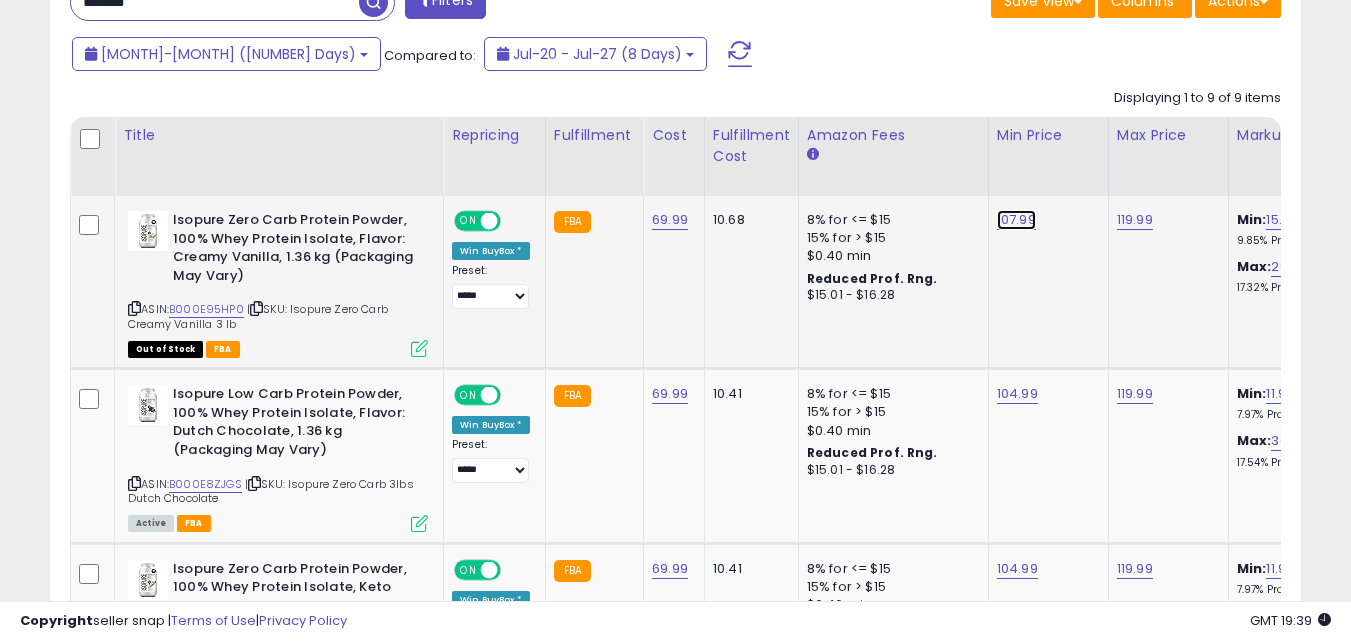 click on "107.99" at bounding box center [1016, 220] 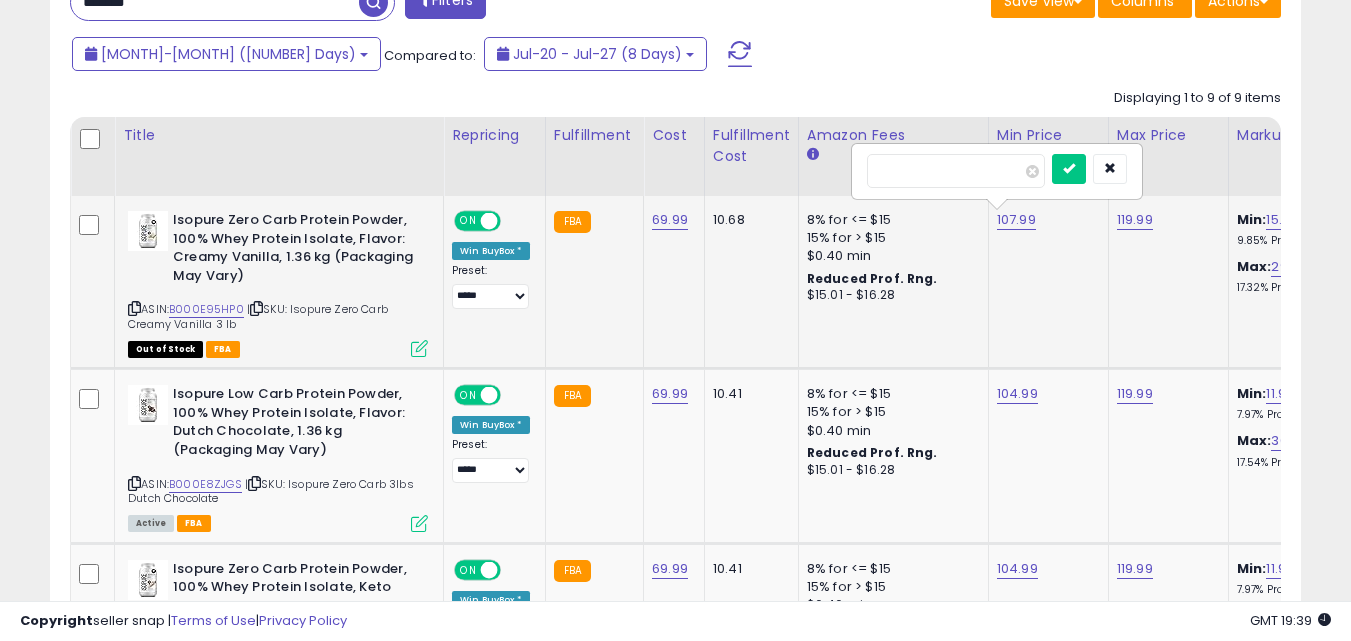 drag, startPoint x: 902, startPoint y: 170, endPoint x: 945, endPoint y: 150, distance: 47.423622 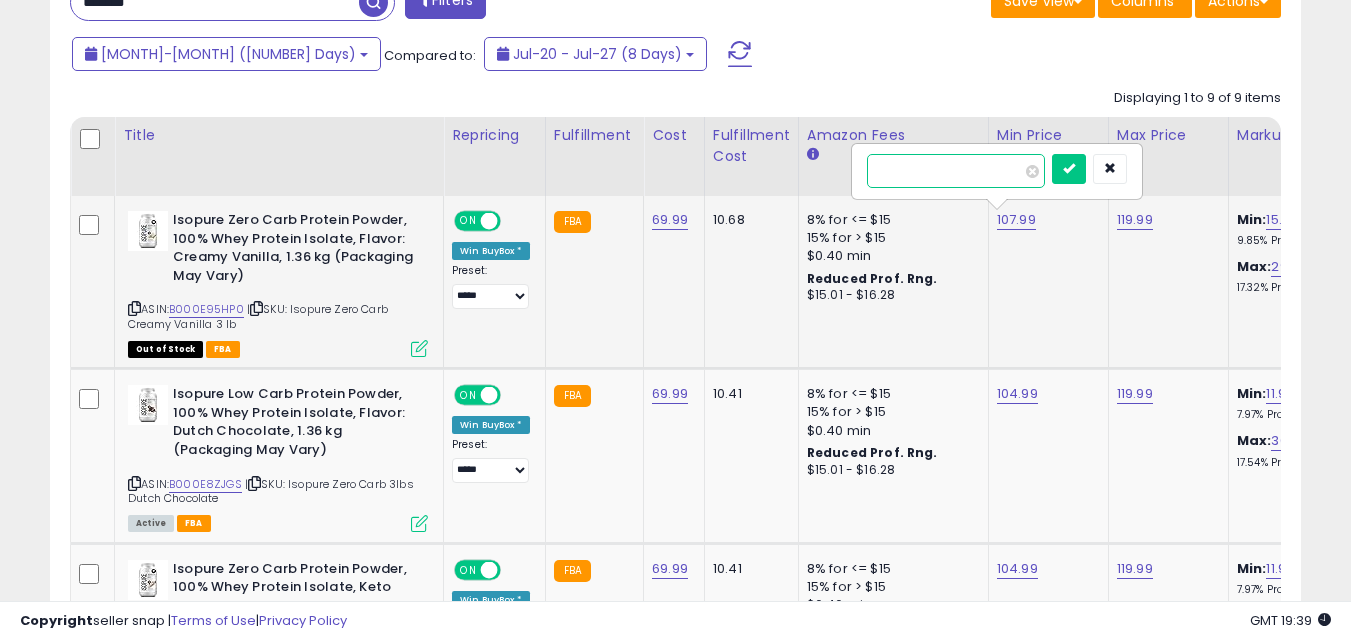 click on "******" at bounding box center (956, 171) 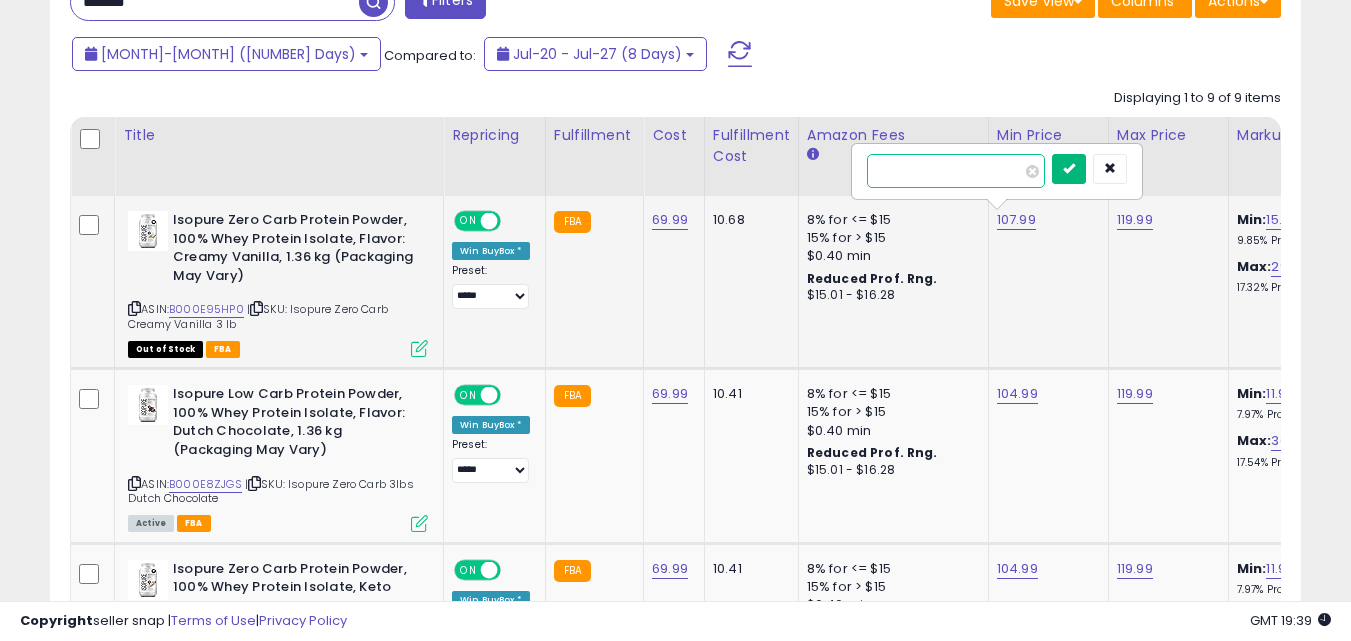 type on "******" 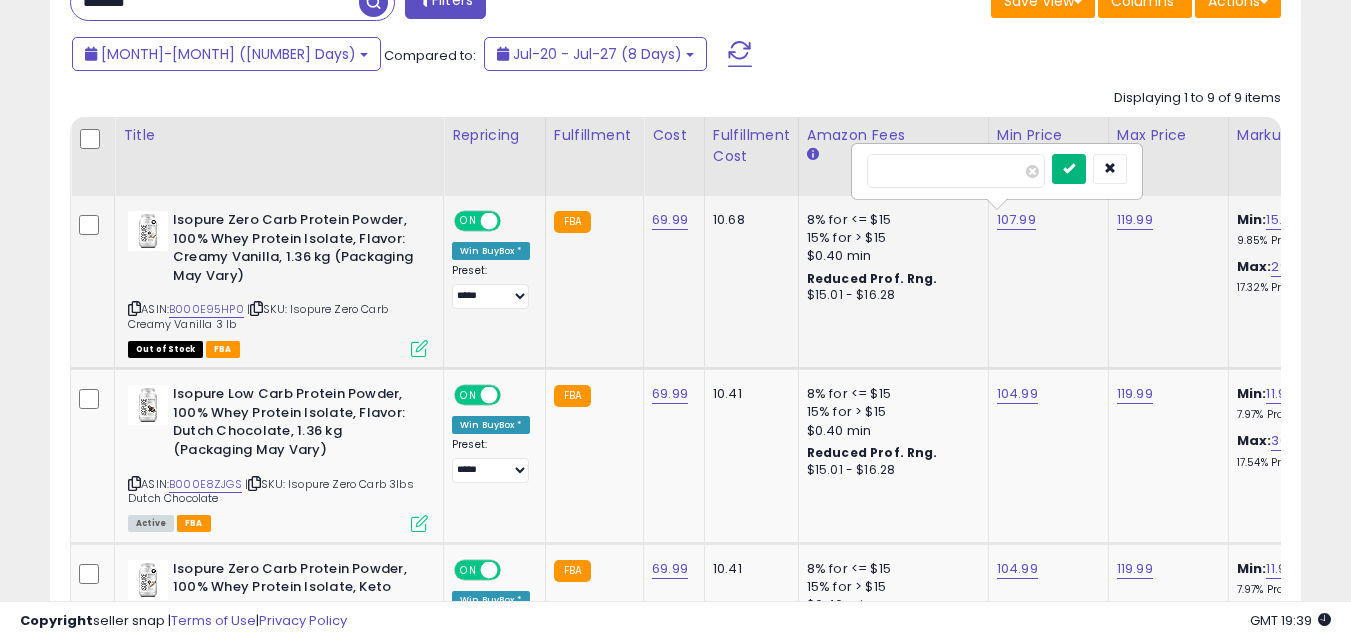 click at bounding box center (1069, 168) 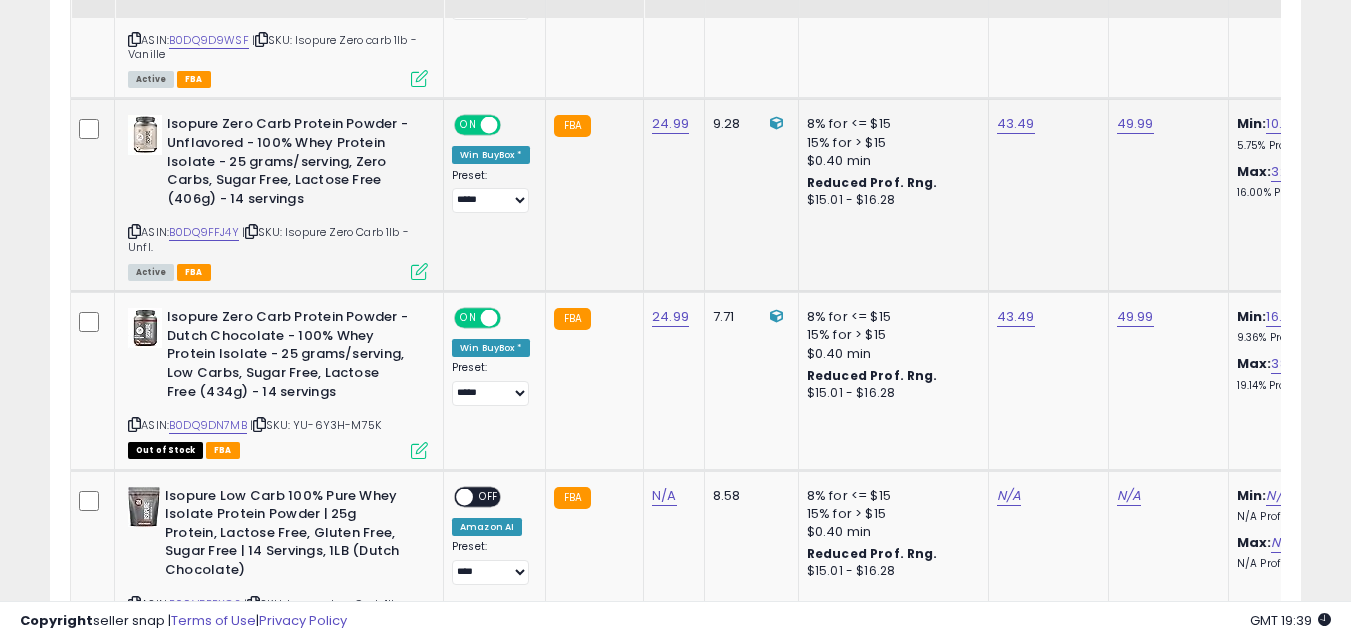 scroll, scrollTop: 1578, scrollLeft: 0, axis: vertical 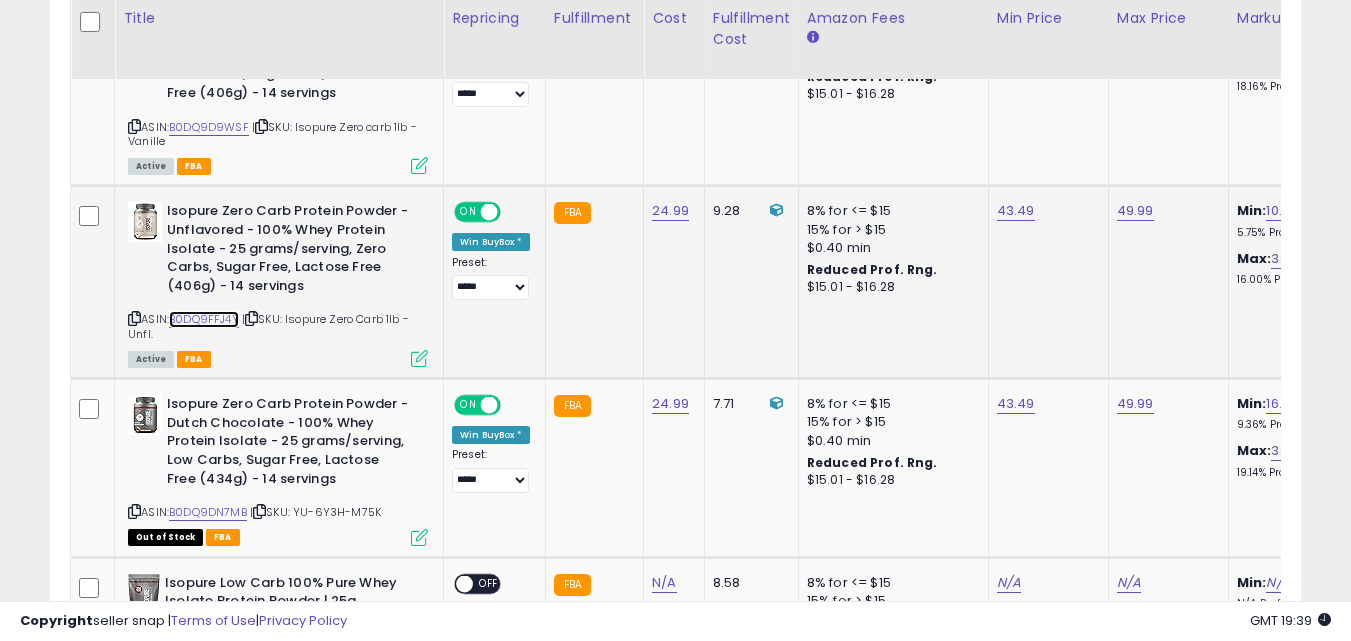 click on "B0DQ9FFJ4Y" at bounding box center (204, 319) 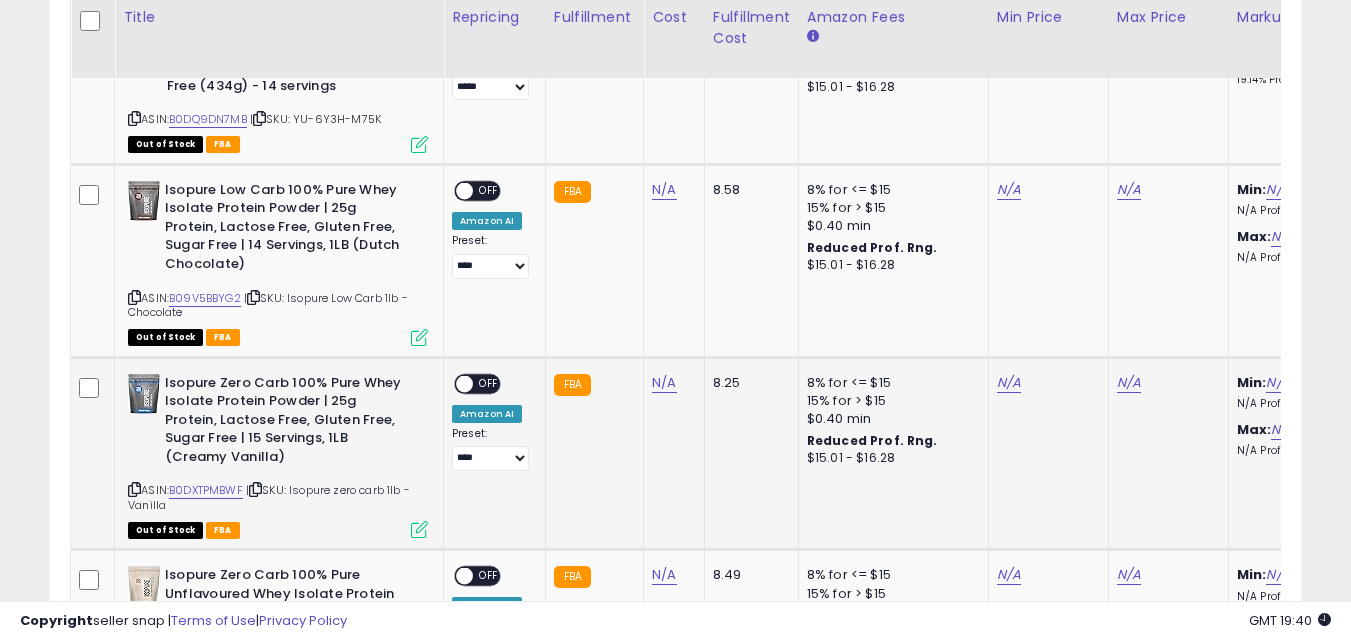 scroll, scrollTop: 1969, scrollLeft: 0, axis: vertical 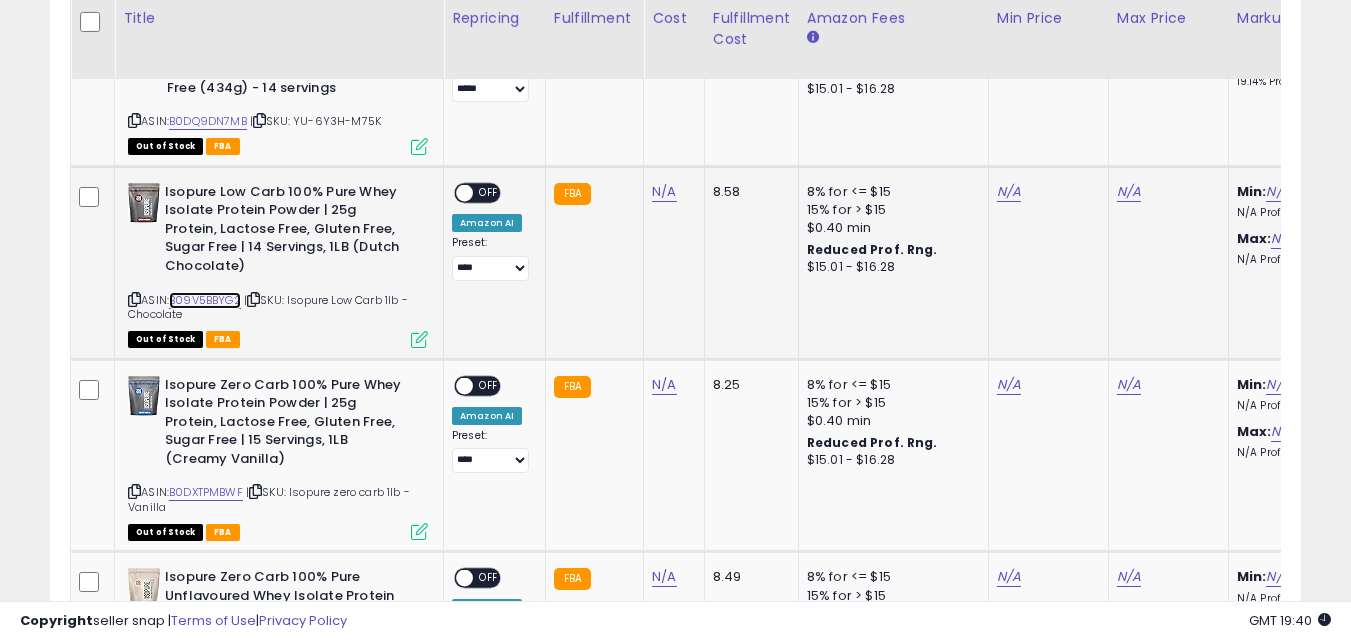 click on "B09V5BBYG2" at bounding box center (205, 300) 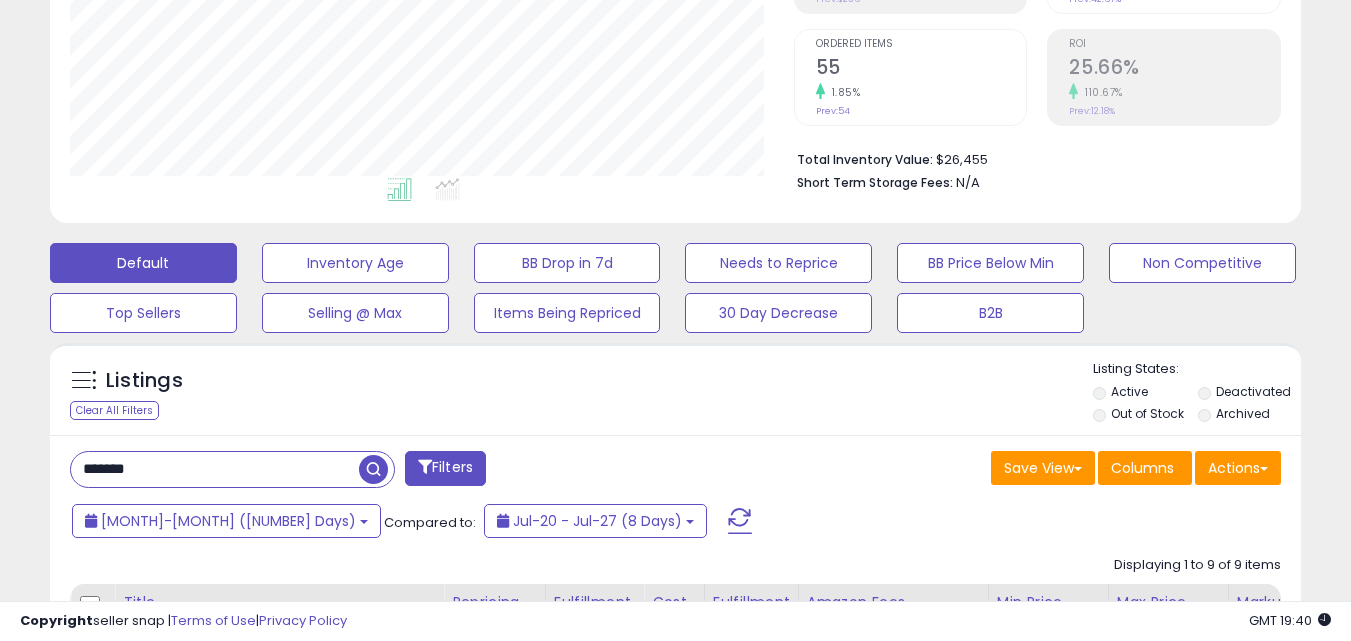 scroll, scrollTop: 550, scrollLeft: 0, axis: vertical 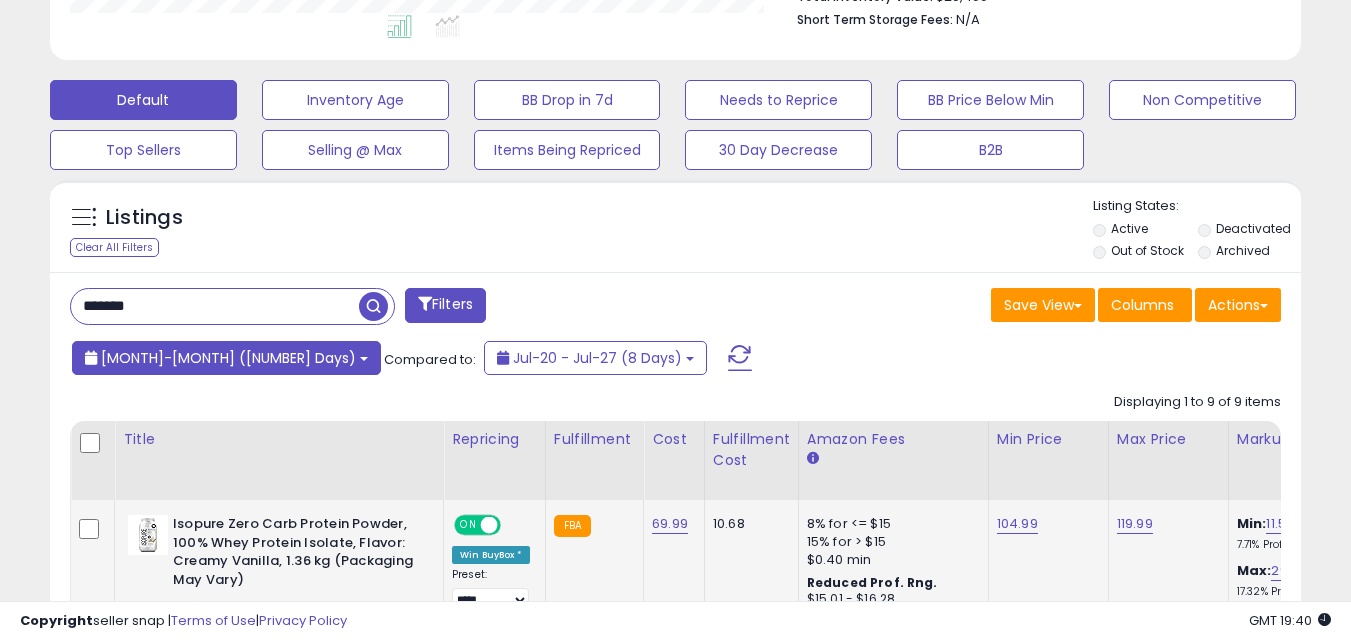 click on "[MONTH]-[MONTH] ([NUMBER] Days)" at bounding box center [228, 358] 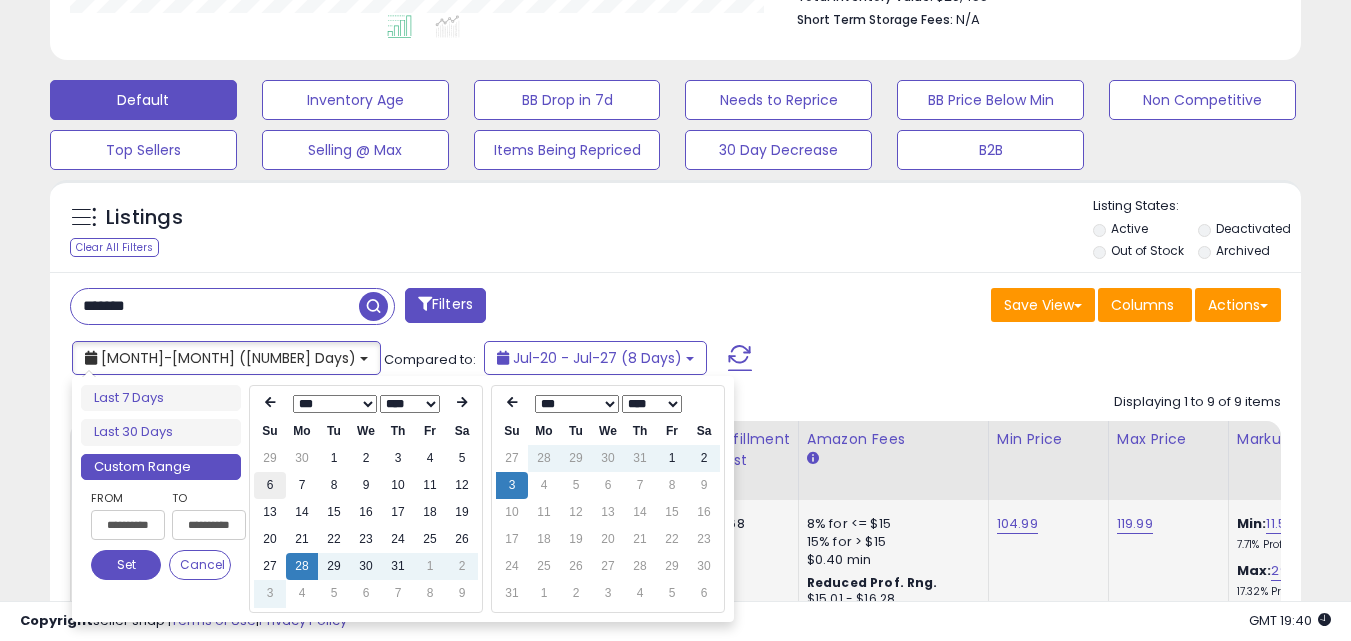 type on "**********" 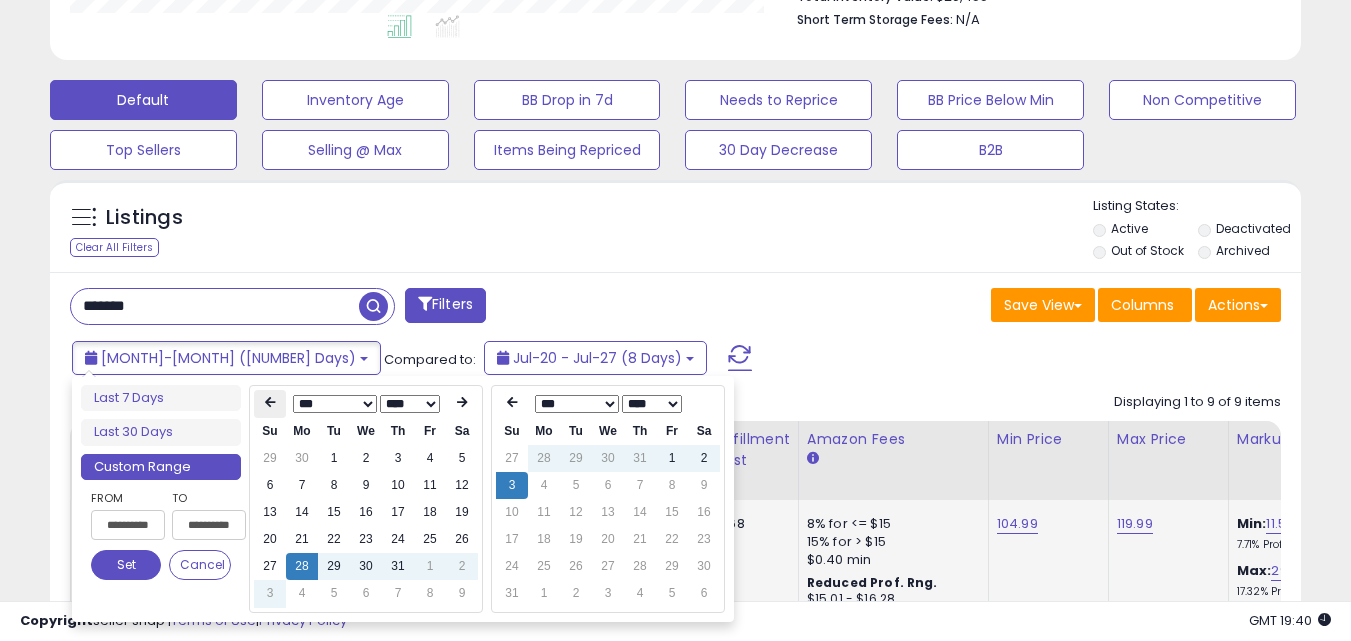 click at bounding box center [270, 404] 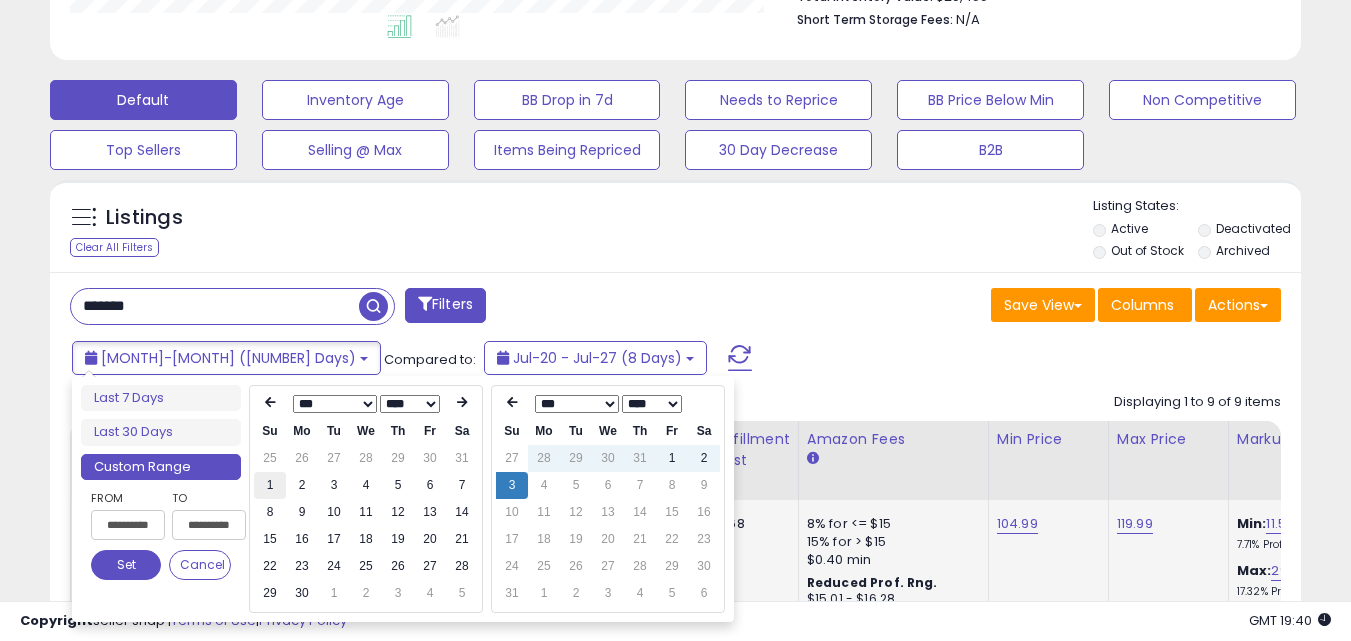 click on "1" at bounding box center [270, 485] 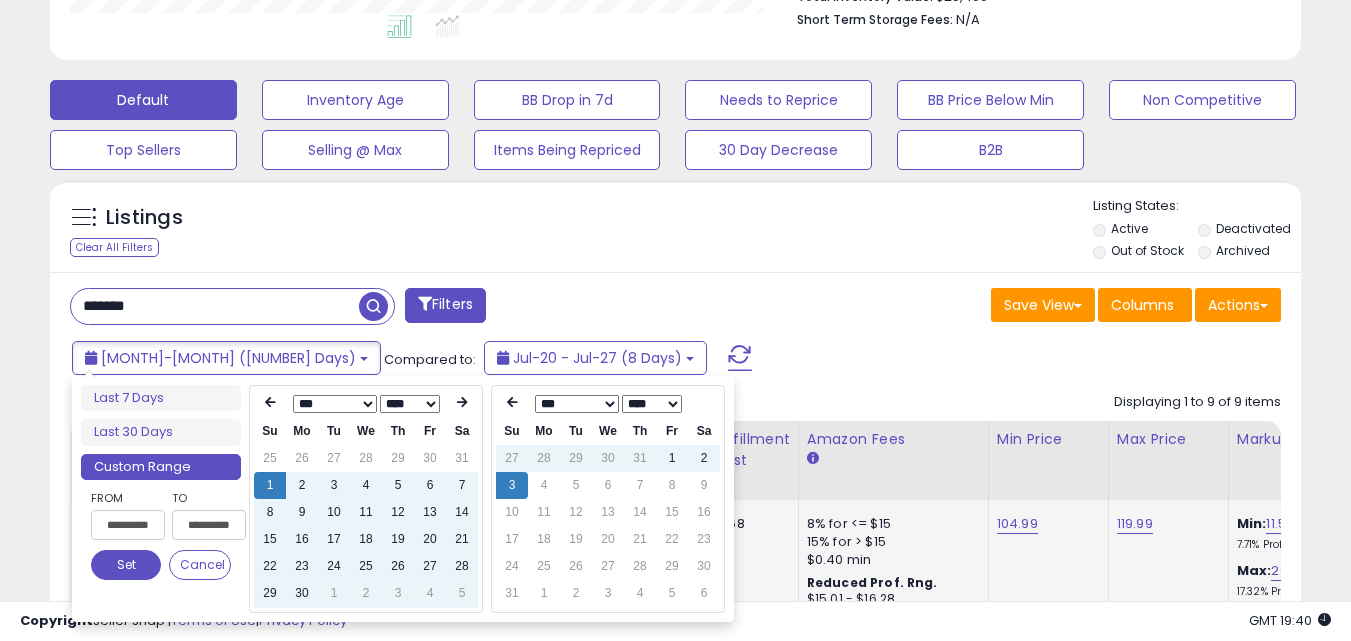 type on "**********" 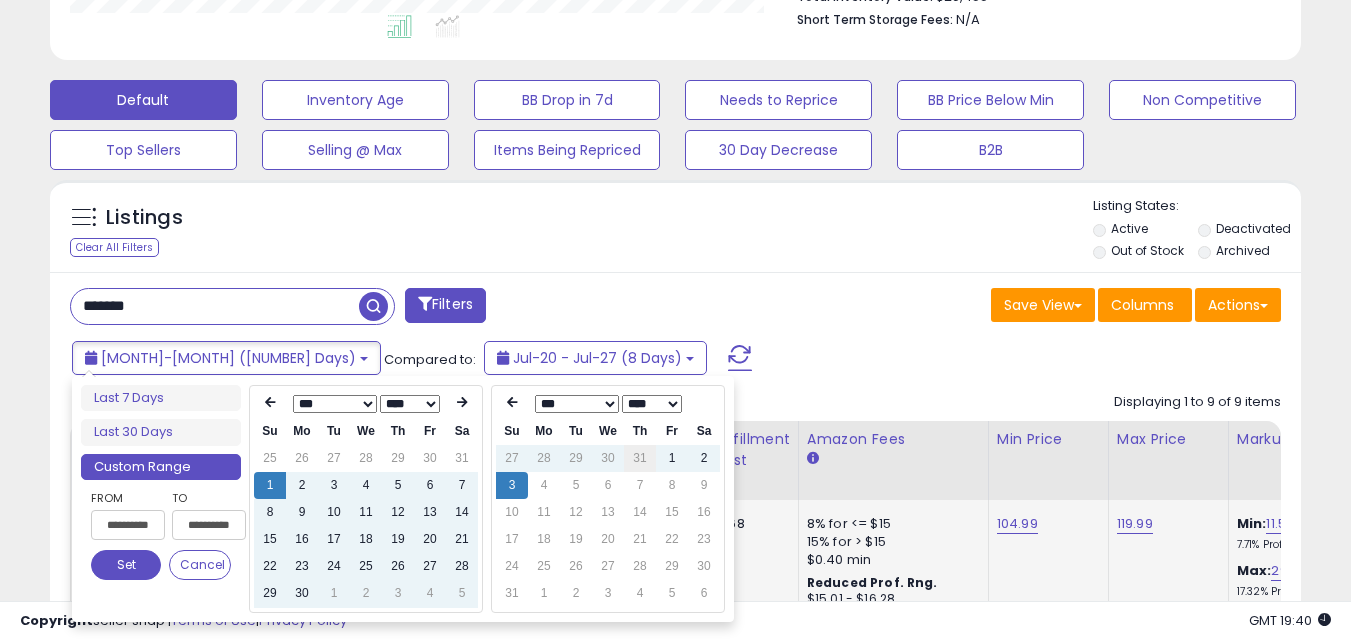 click on "31" at bounding box center (640, 458) 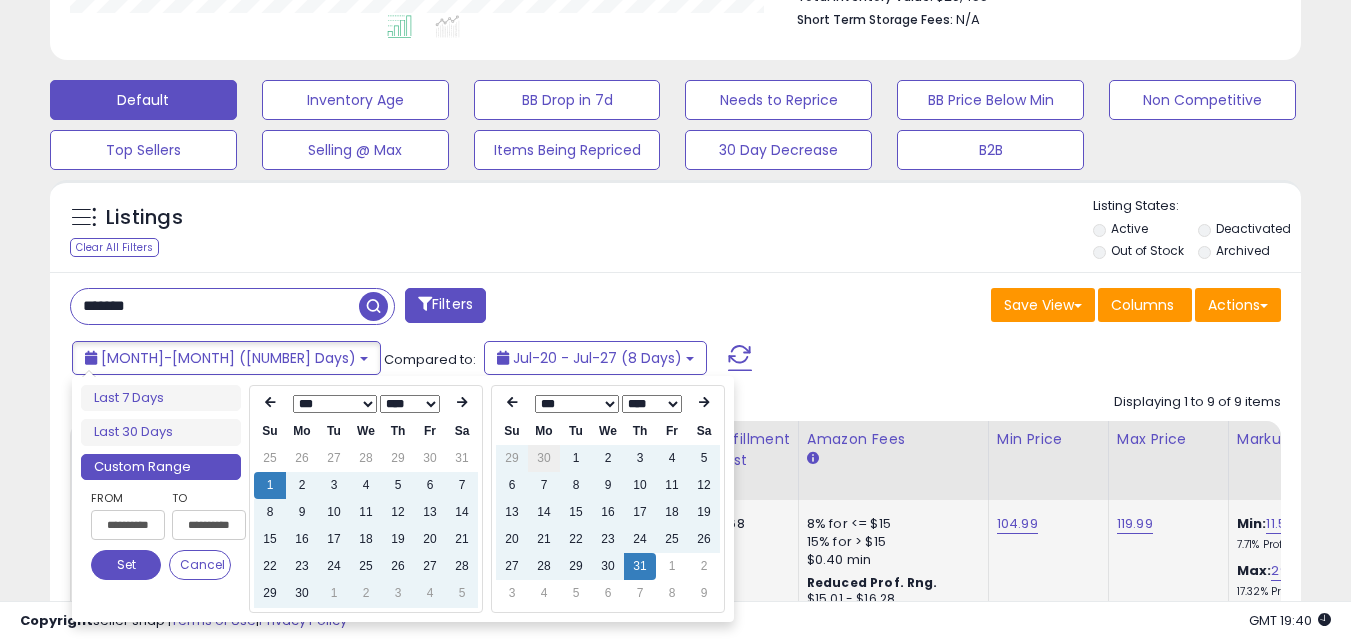type on "**********" 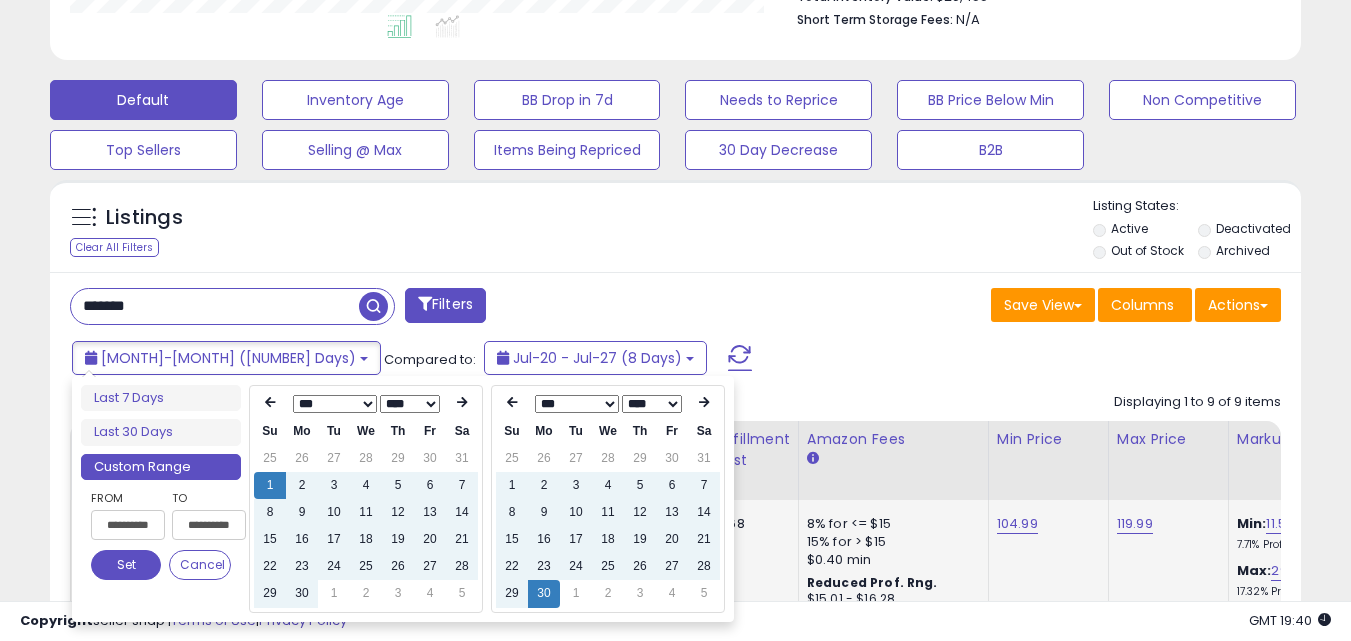 type on "**********" 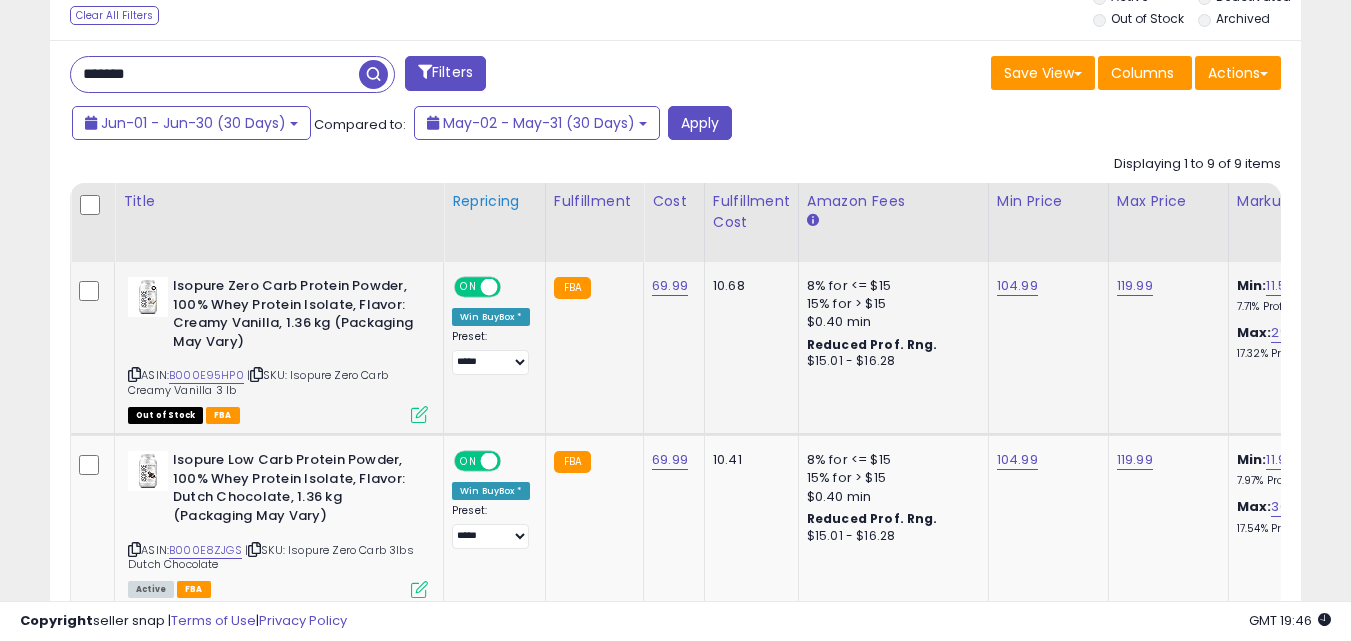 scroll, scrollTop: 783, scrollLeft: 0, axis: vertical 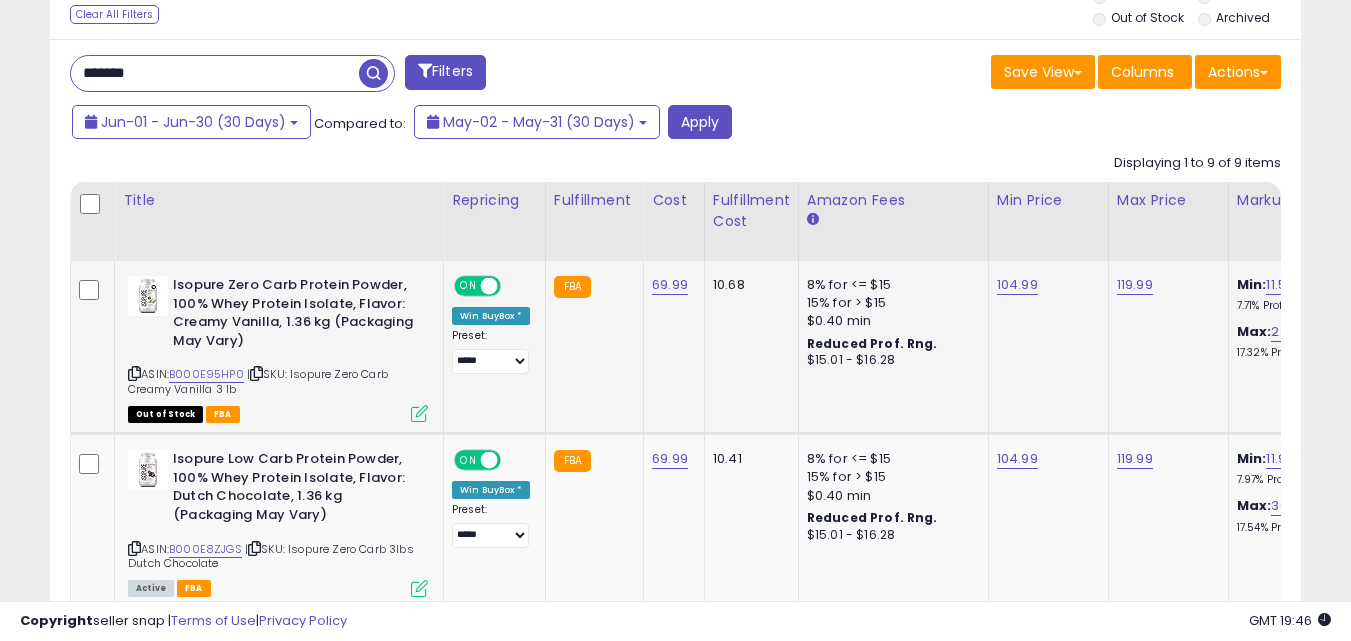 click on "*******" at bounding box center (215, 73) 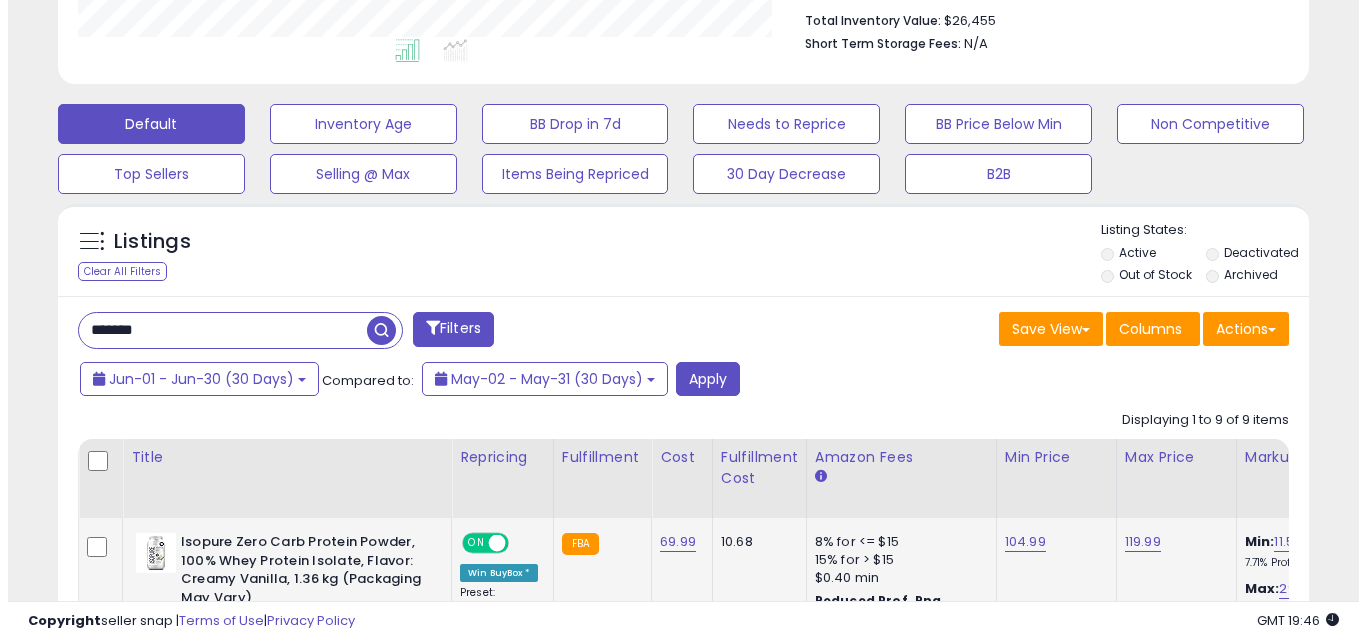 scroll, scrollTop: 527, scrollLeft: 0, axis: vertical 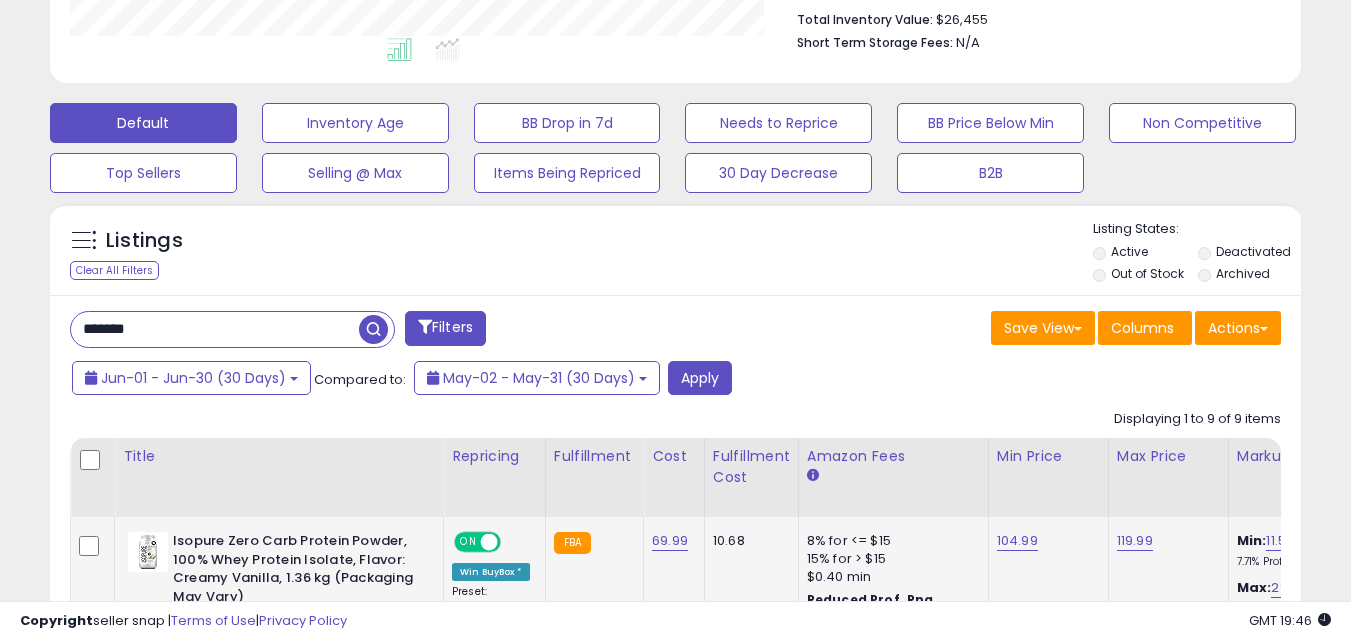 drag, startPoint x: 205, startPoint y: 335, endPoint x: 79, endPoint y: 327, distance: 126.253716 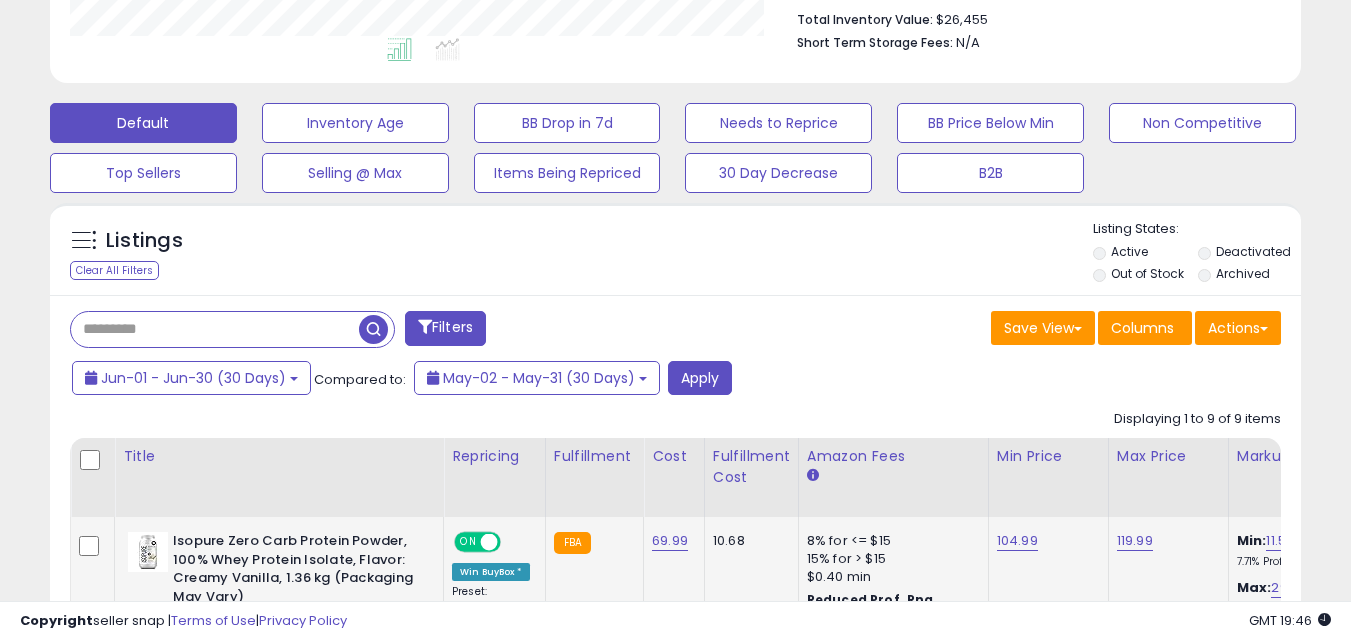 type 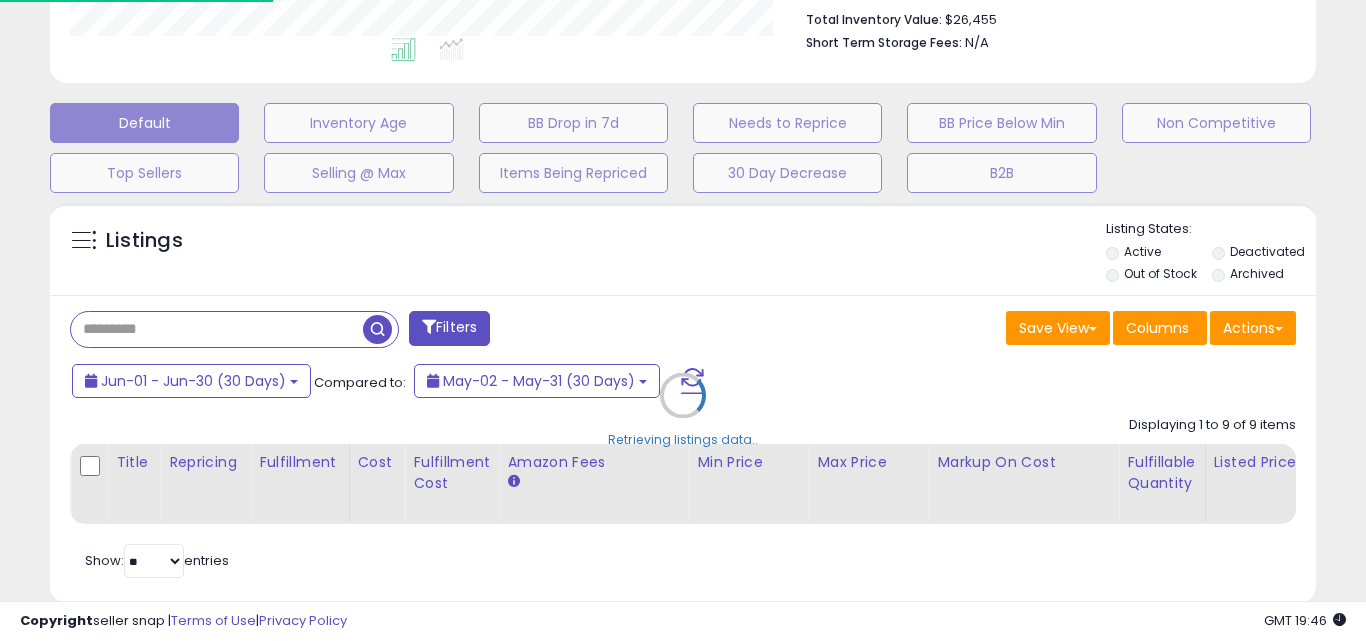 scroll, scrollTop: 999590, scrollLeft: 999267, axis: both 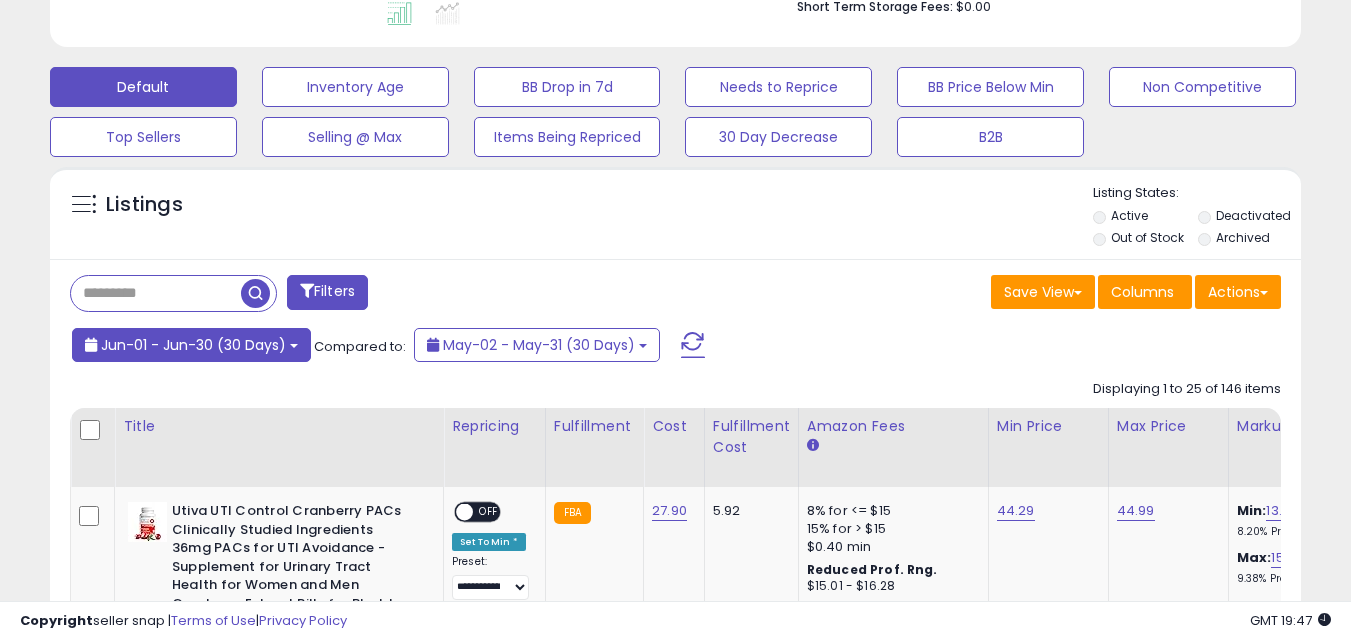 click on "Jun-01 - Jun-30 (30 Days)" at bounding box center [193, 345] 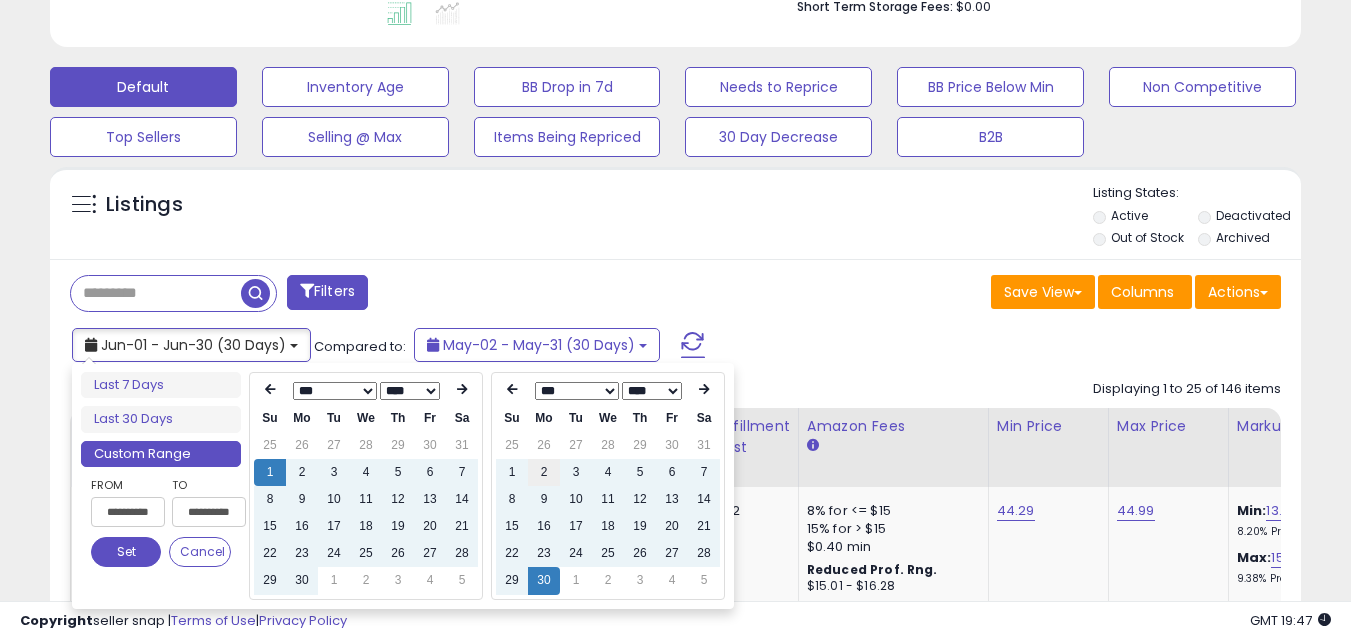 type on "**********" 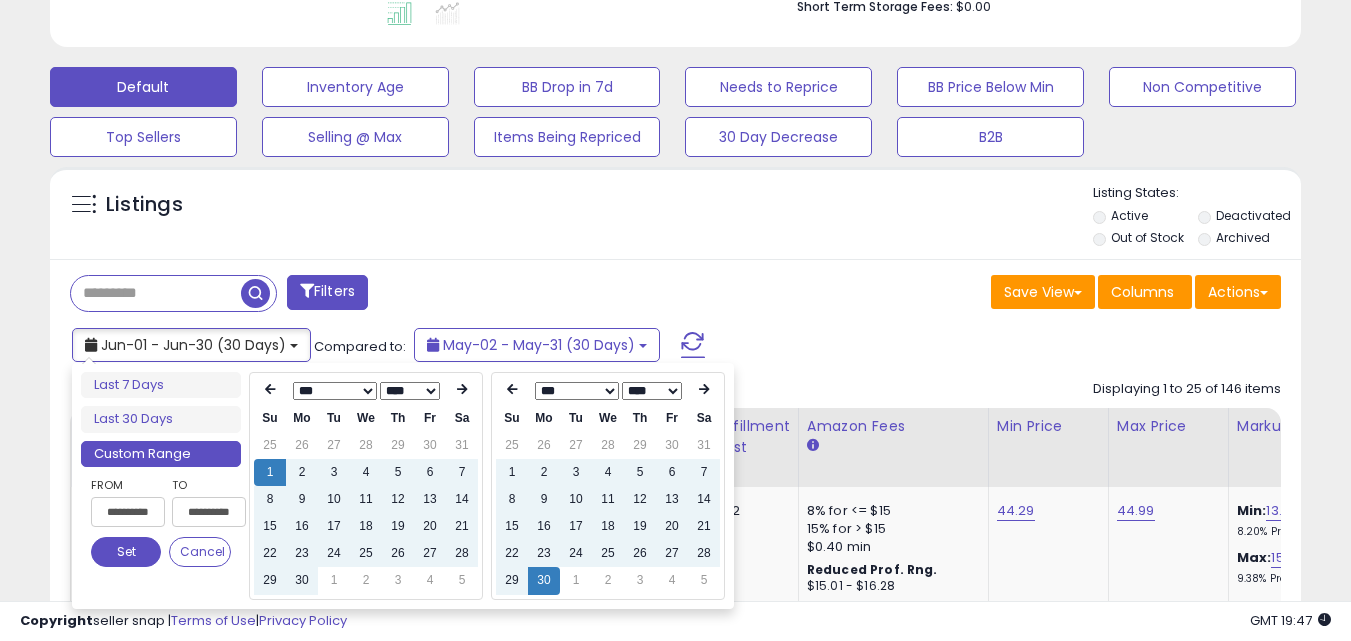 type on "**********" 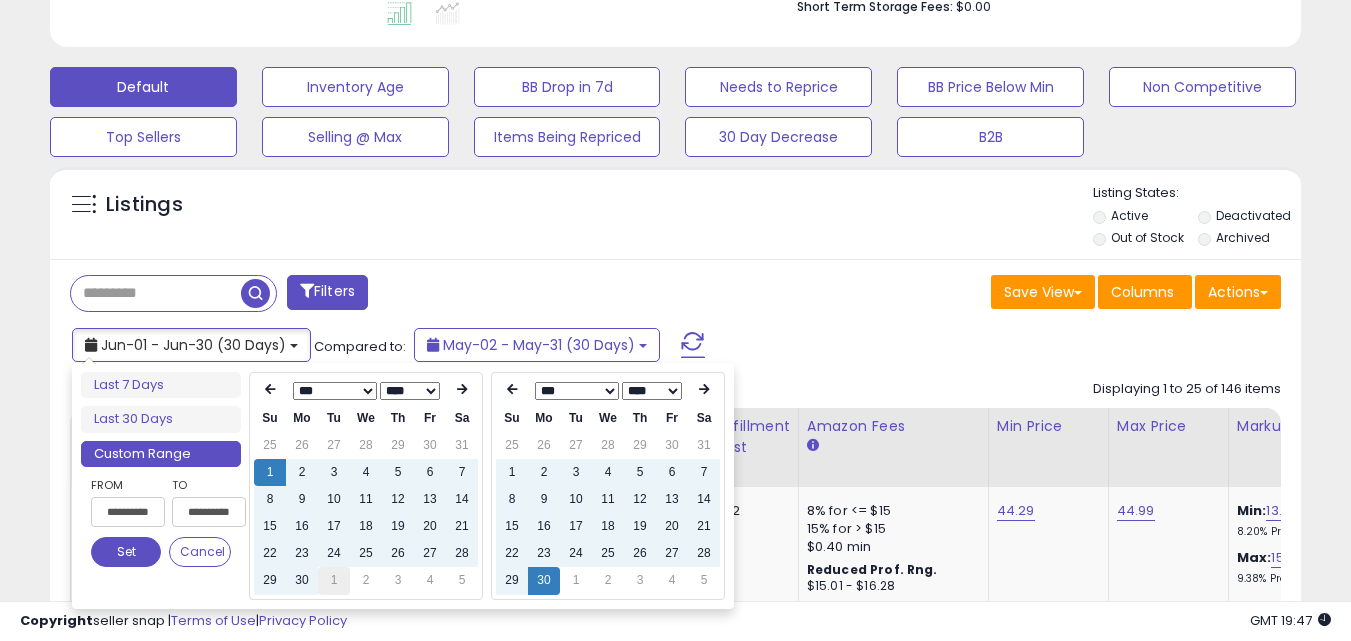 type on "**********" 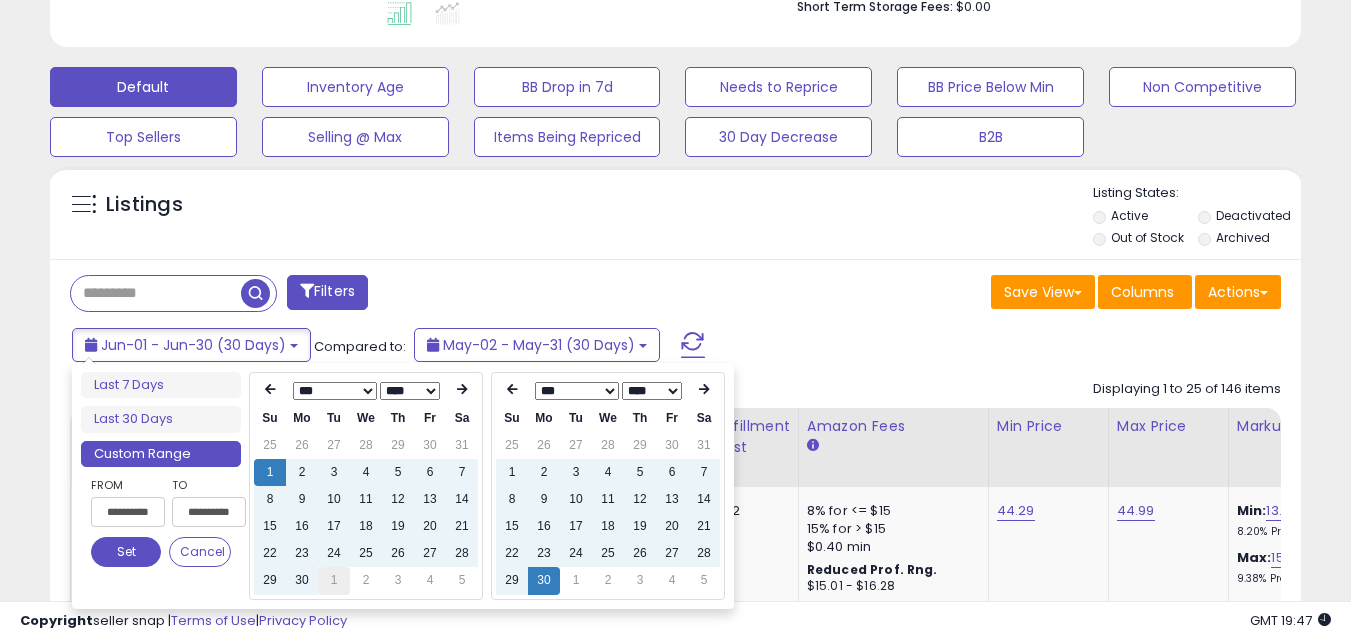 drag, startPoint x: 337, startPoint y: 590, endPoint x: 328, endPoint y: 572, distance: 20.12461 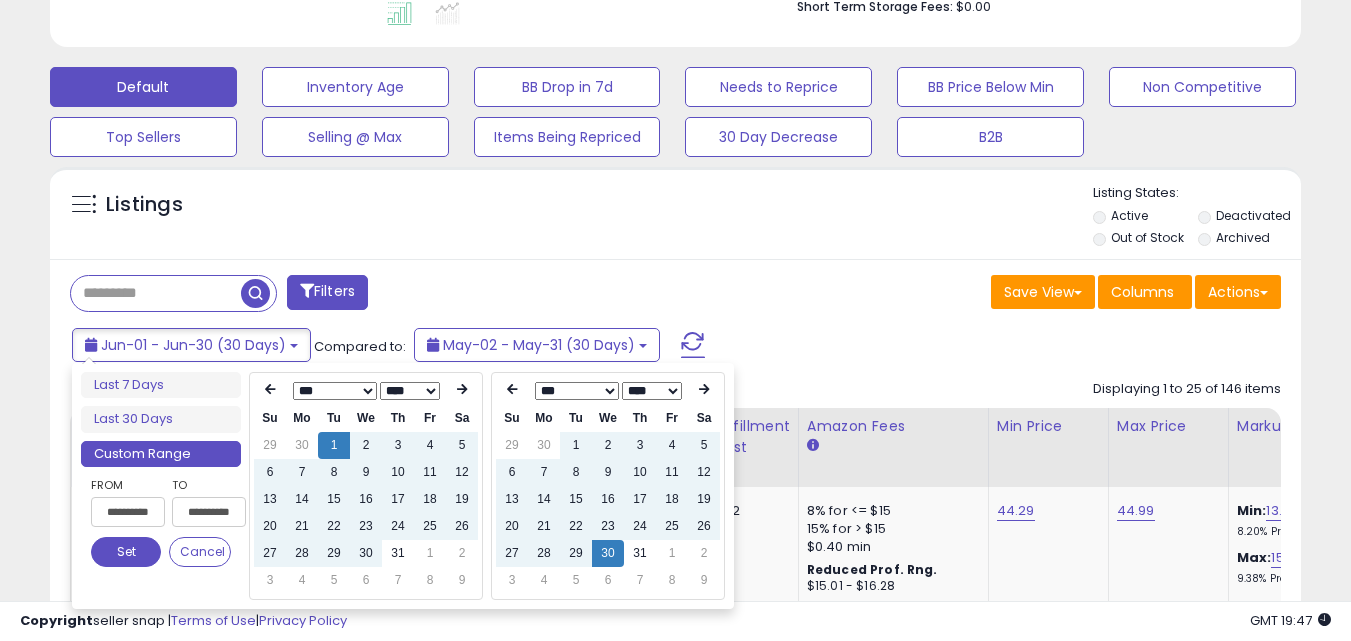 type on "**********" 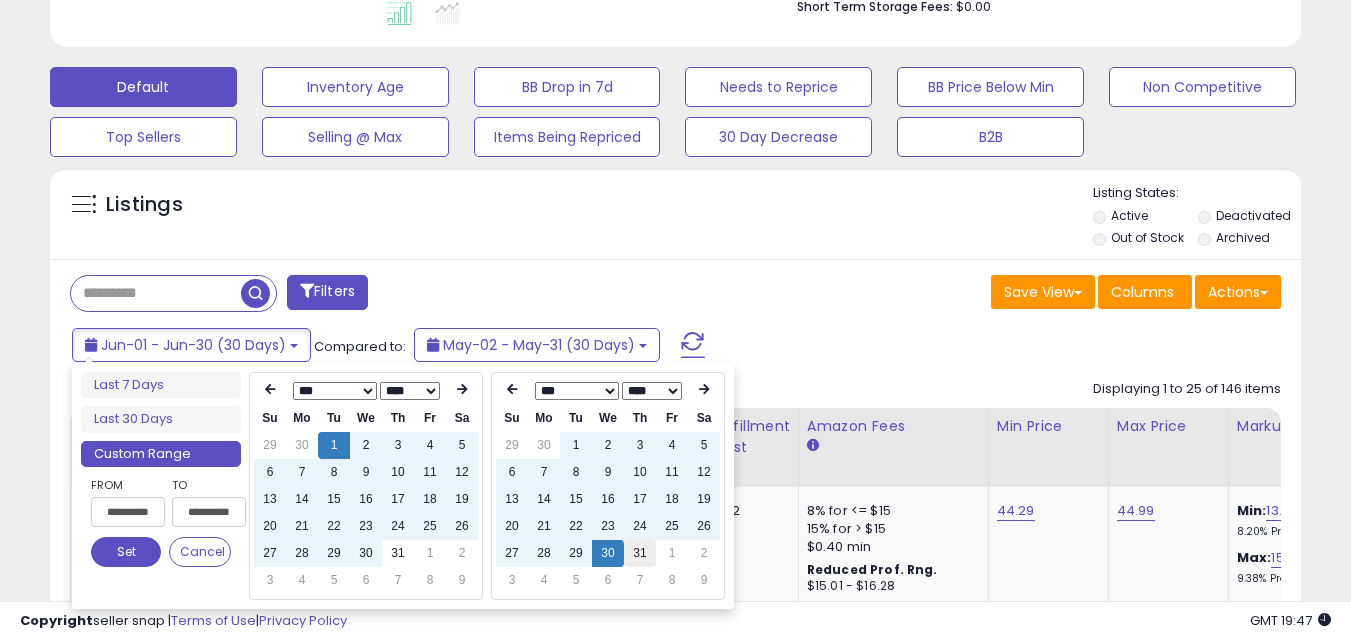 drag, startPoint x: 638, startPoint y: 548, endPoint x: 638, endPoint y: 567, distance: 19 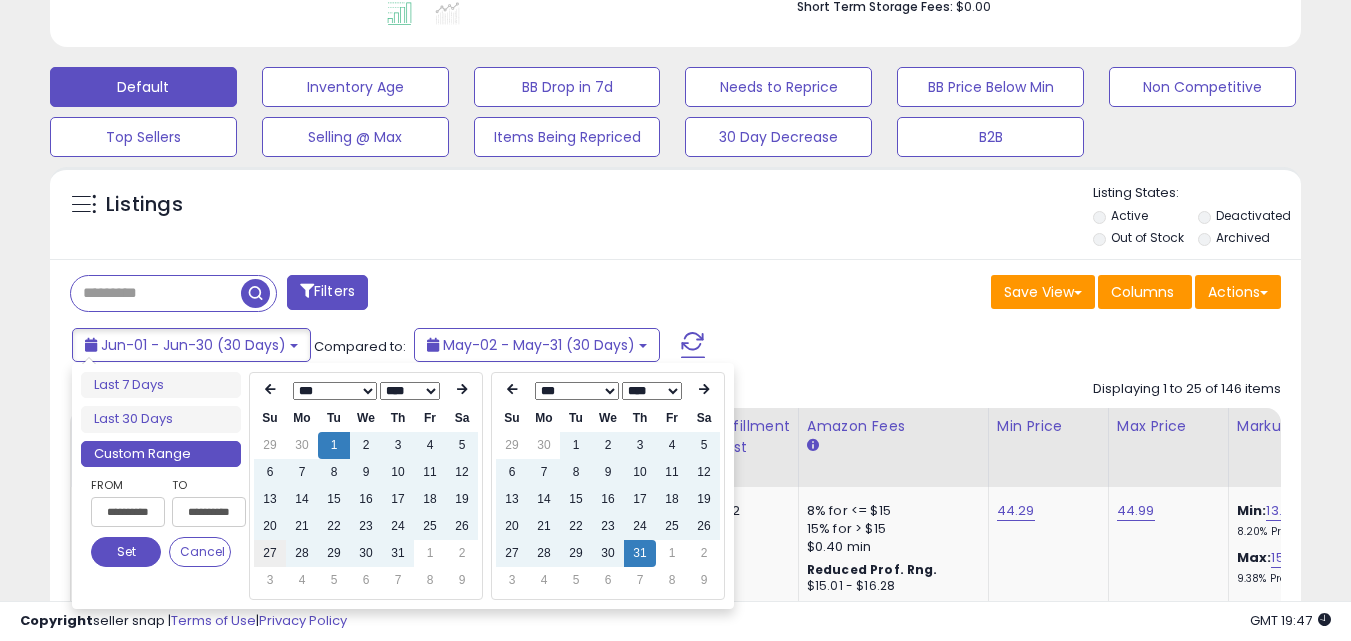 type on "**********" 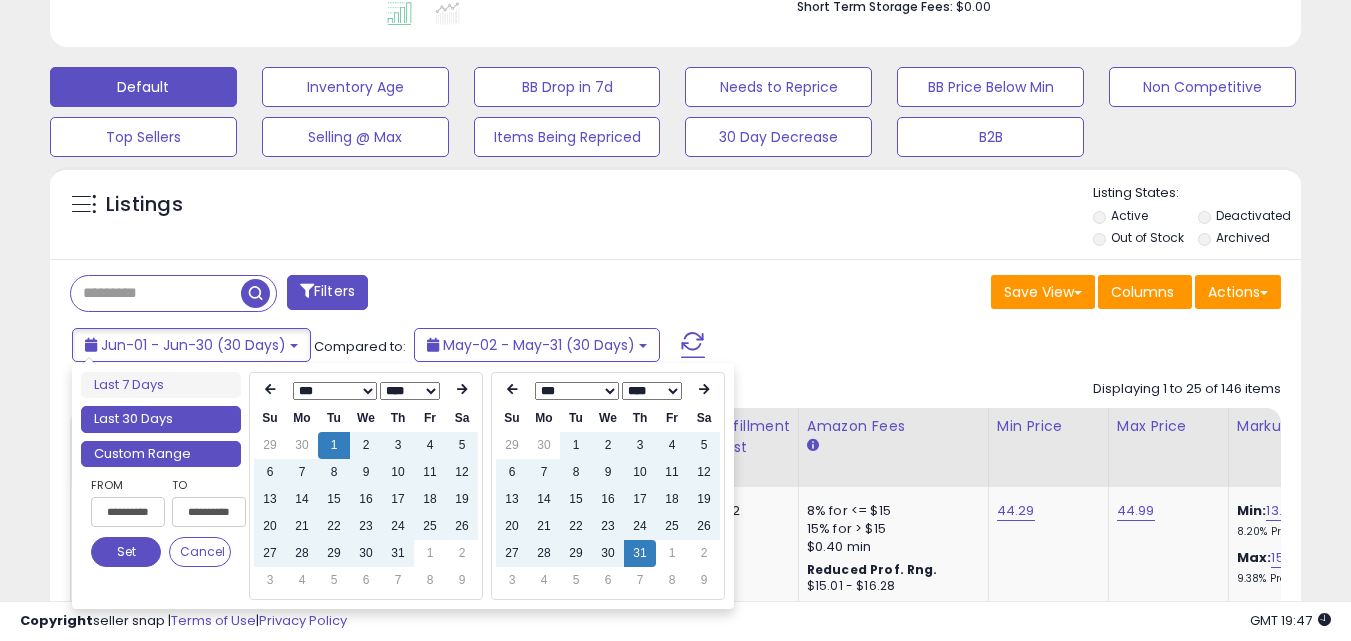 type on "**********" 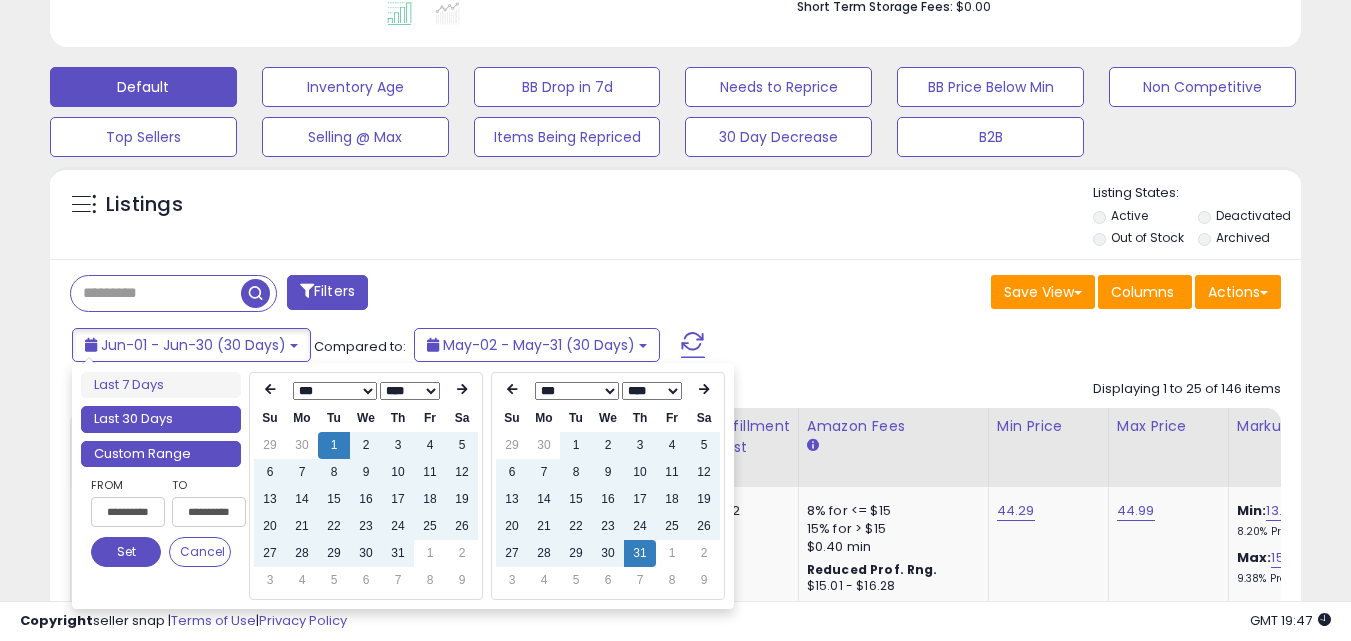 type on "**********" 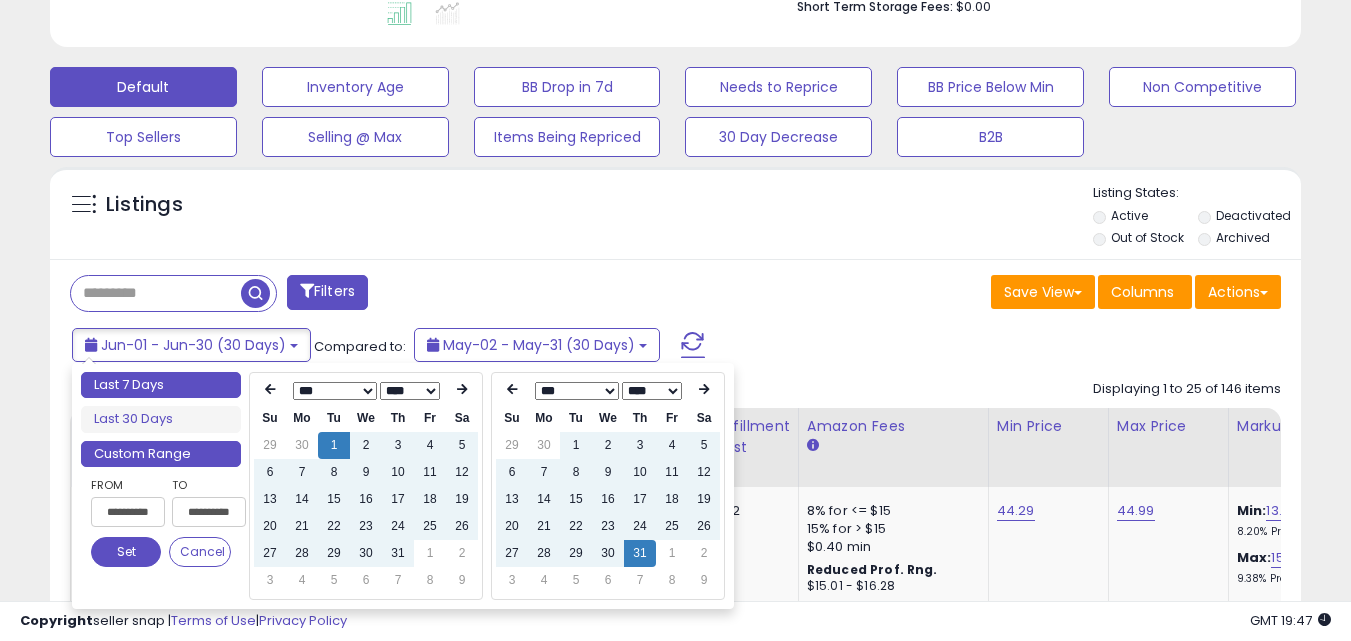 type on "**********" 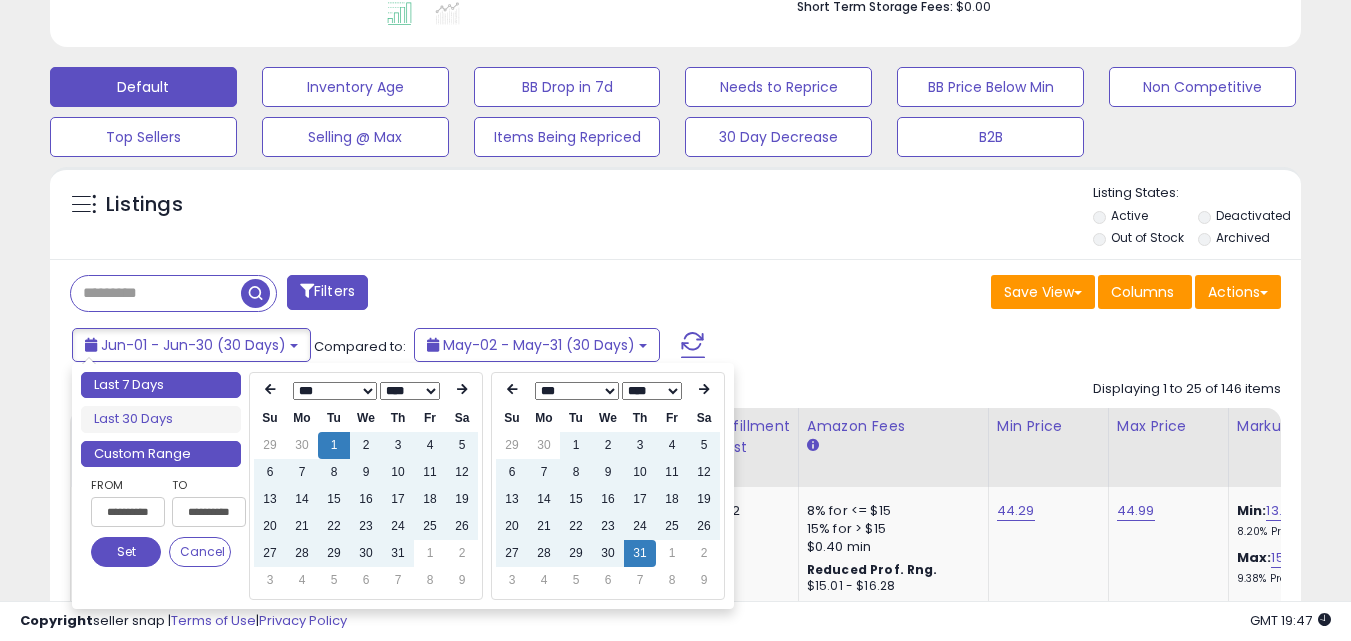 type on "**********" 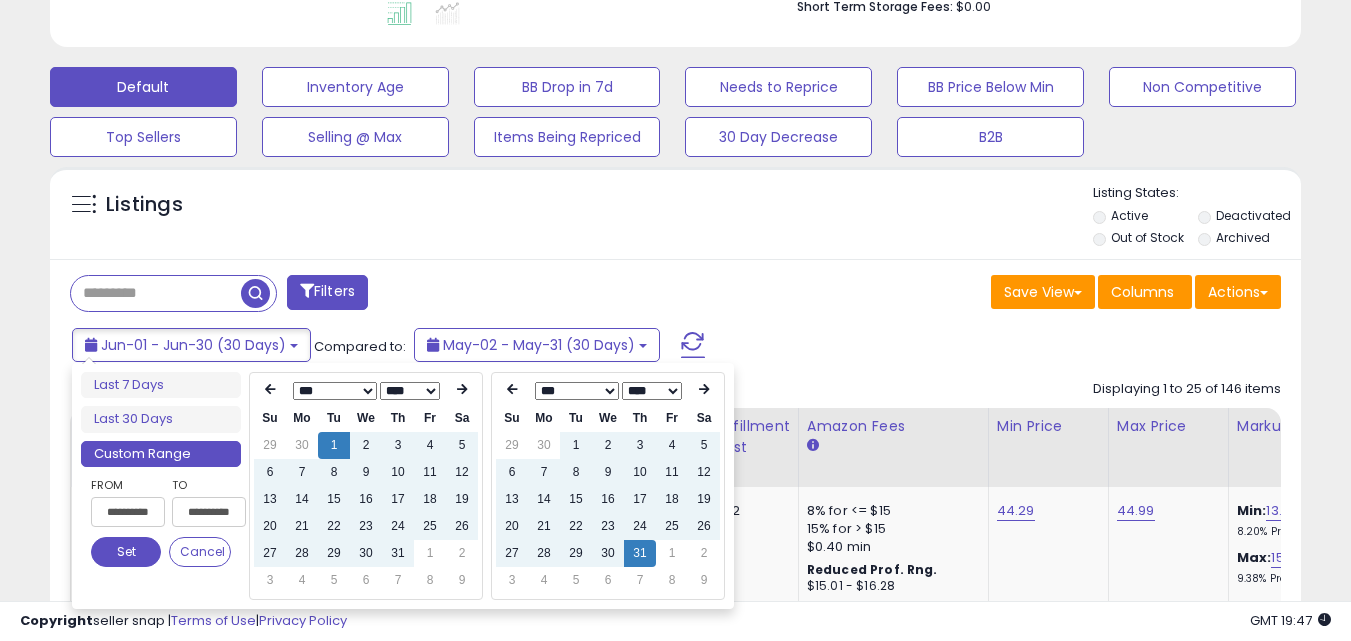 type on "**********" 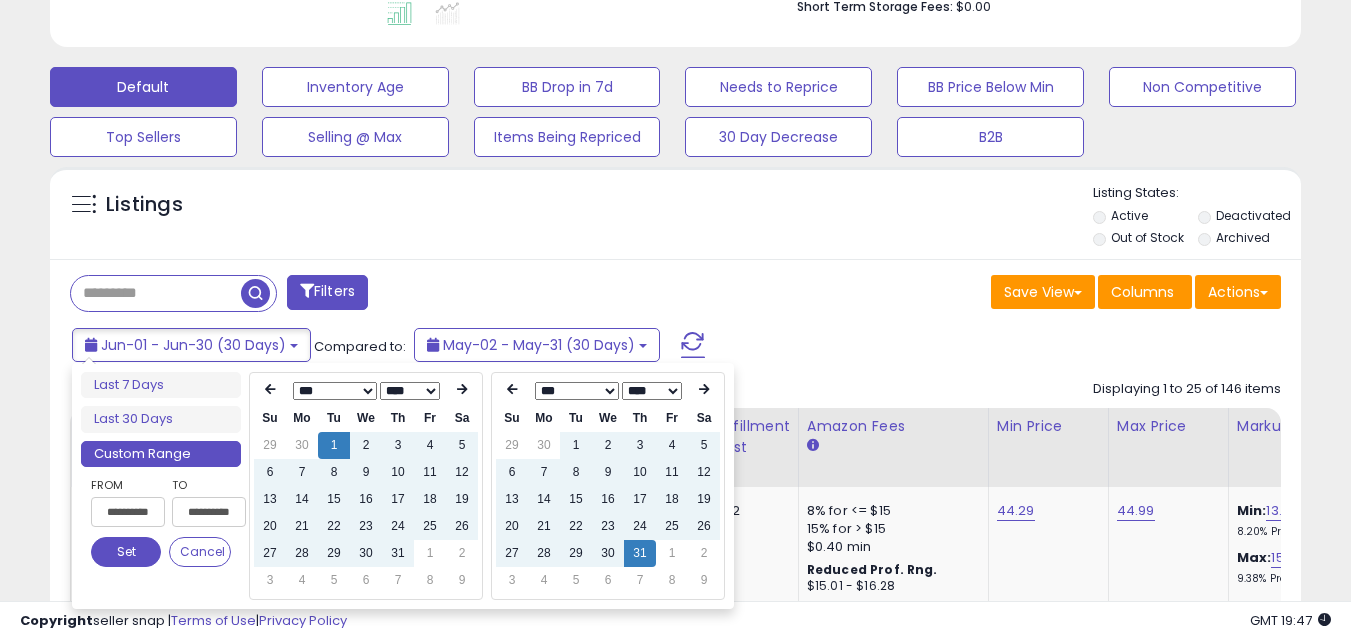 click on "Set" at bounding box center [126, 552] 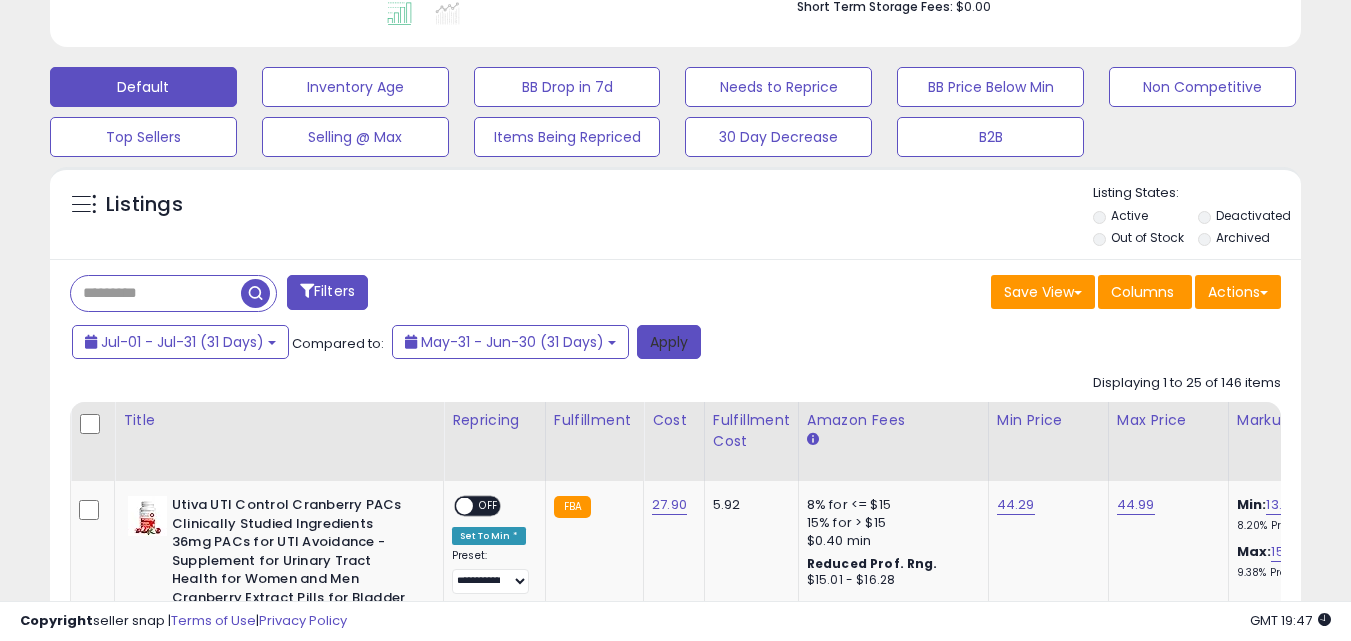 click on "Apply" at bounding box center (669, 342) 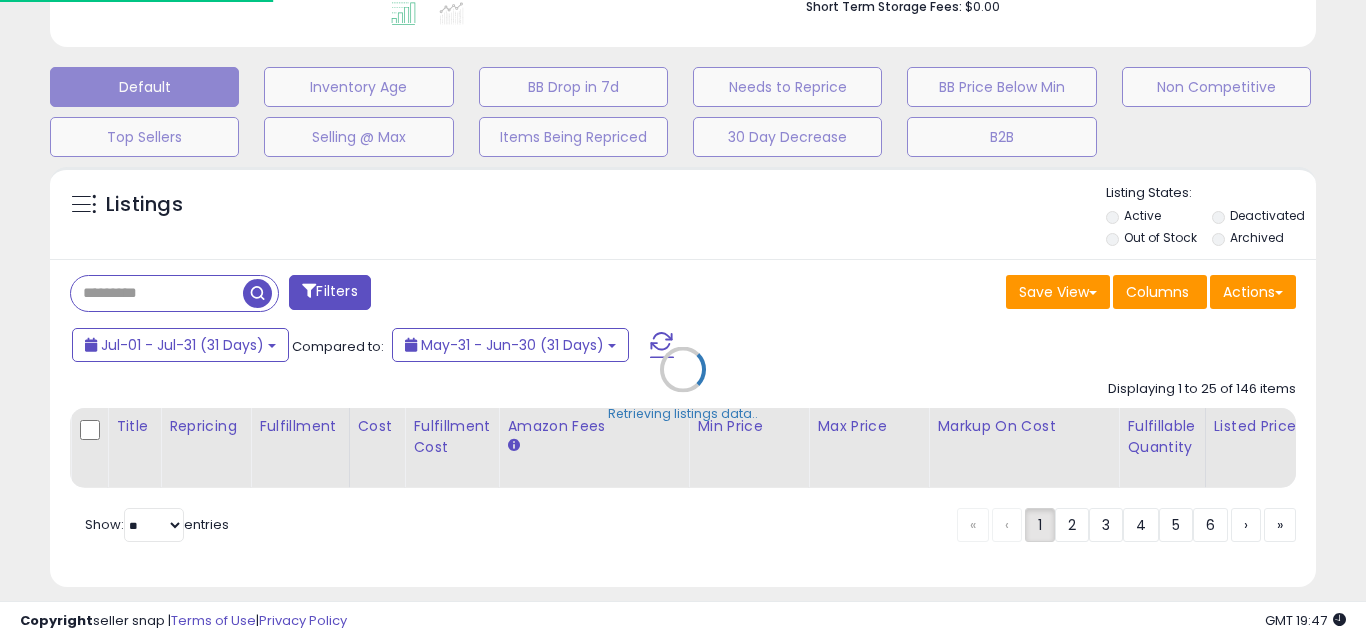 scroll, scrollTop: 999590, scrollLeft: 999267, axis: both 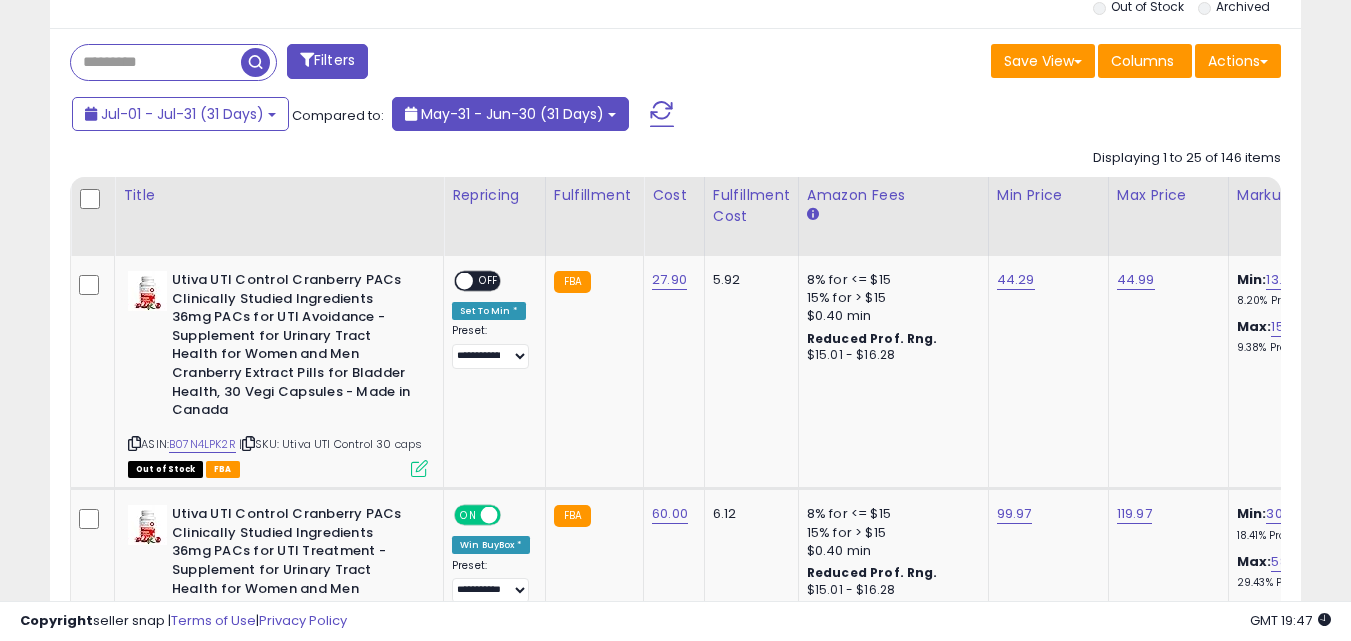 click on "May-31 - Jun-30 (31 Days)" at bounding box center [512, 114] 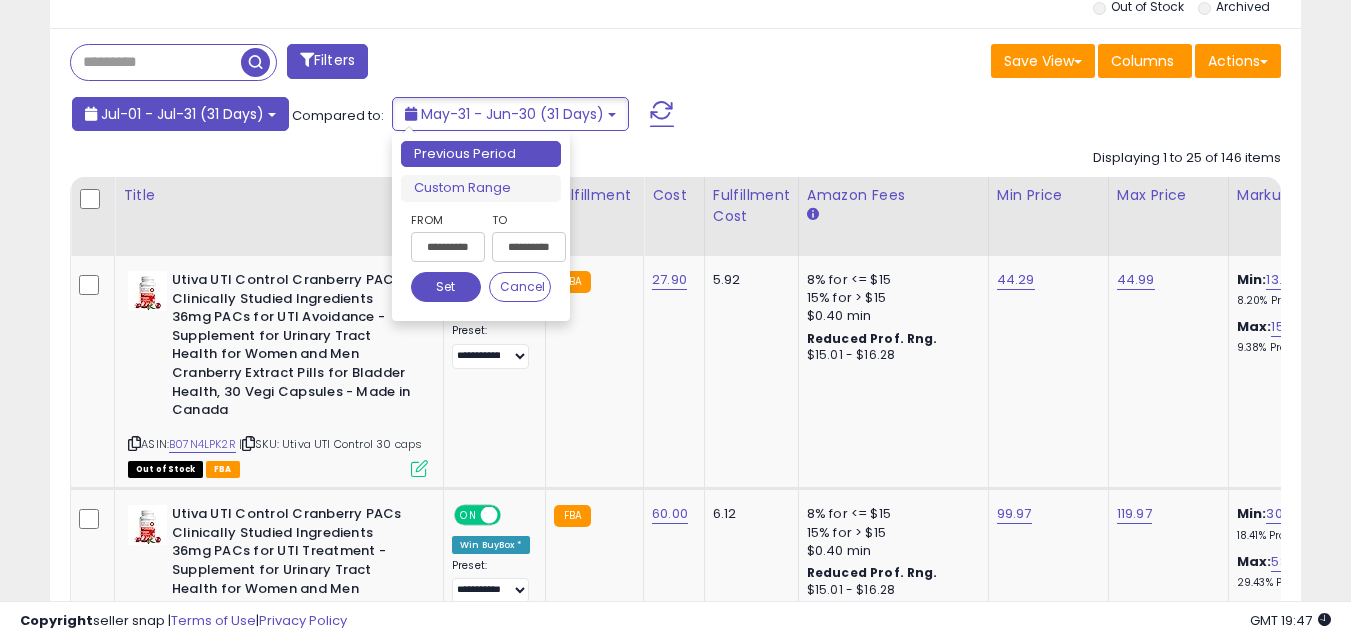 click on "Jul-01 - Jul-31 (31 Days)" at bounding box center [180, 114] 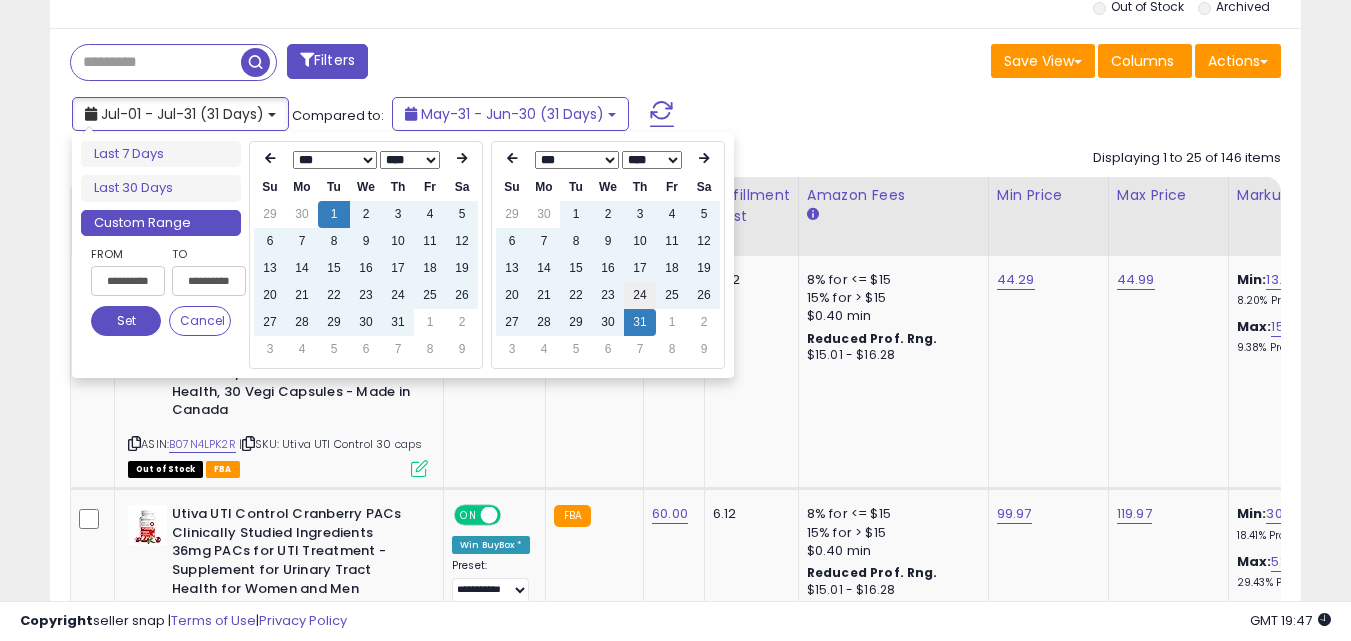 type on "**********" 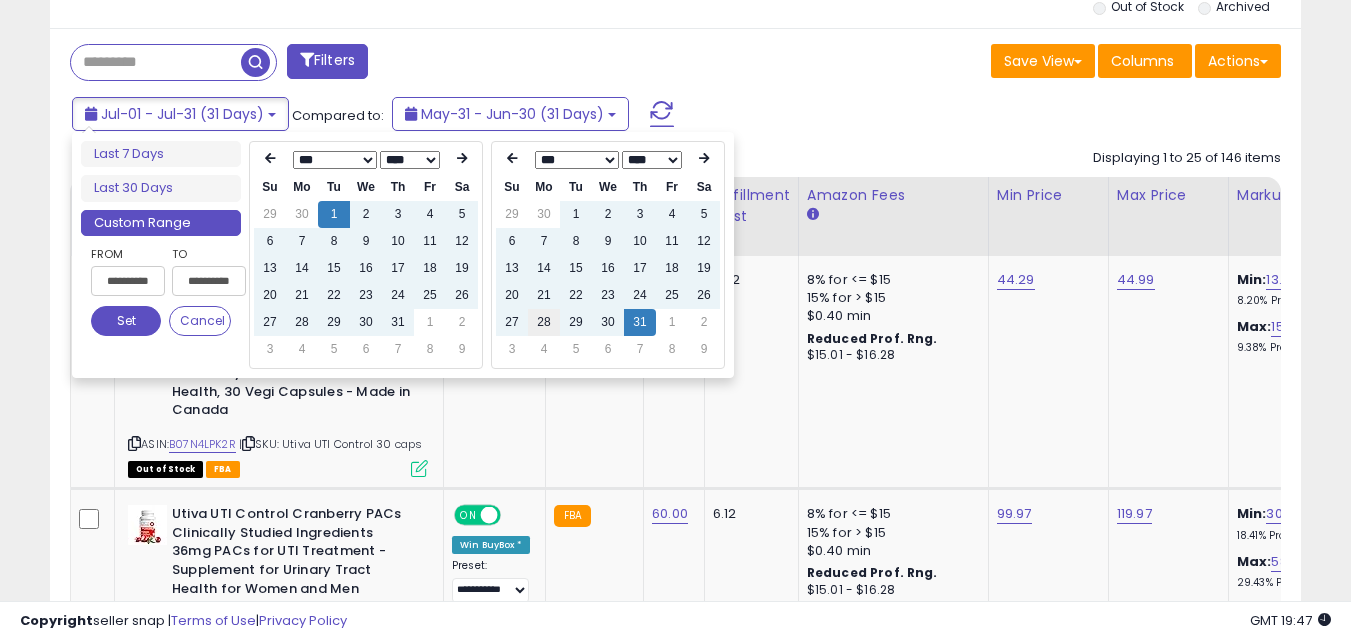 click on "28" at bounding box center [544, 322] 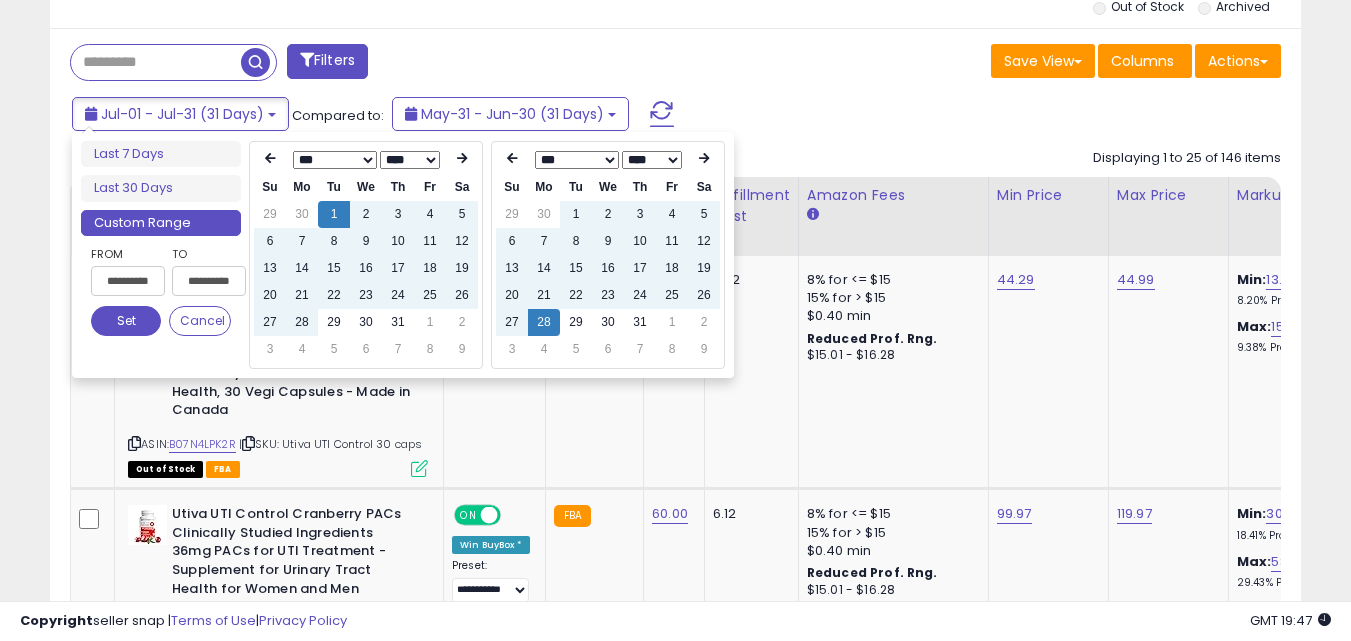 type on "**********" 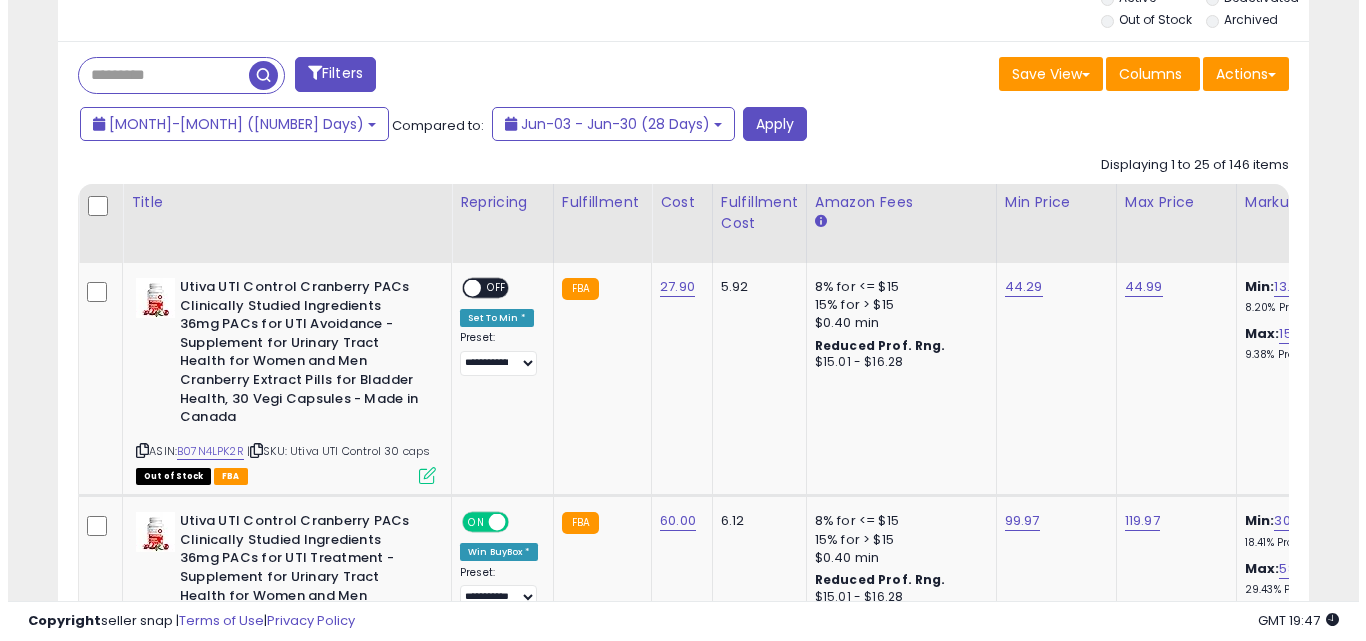 scroll, scrollTop: 545, scrollLeft: 0, axis: vertical 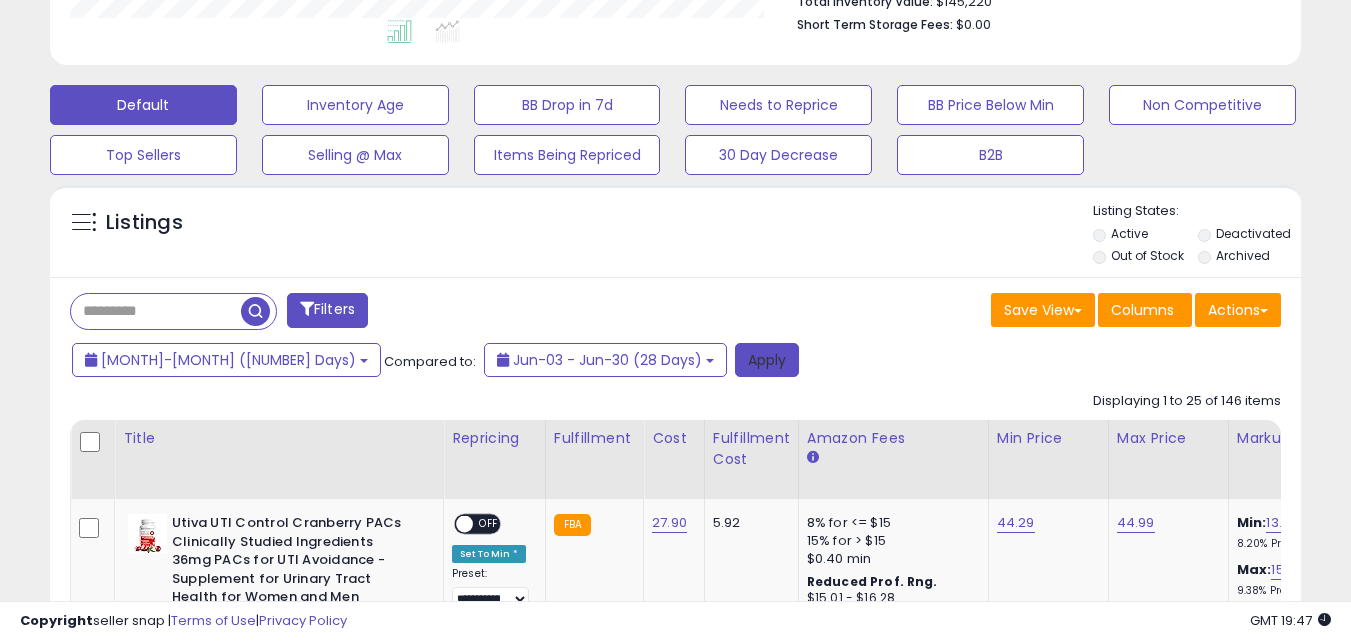 click on "Apply" at bounding box center [767, 360] 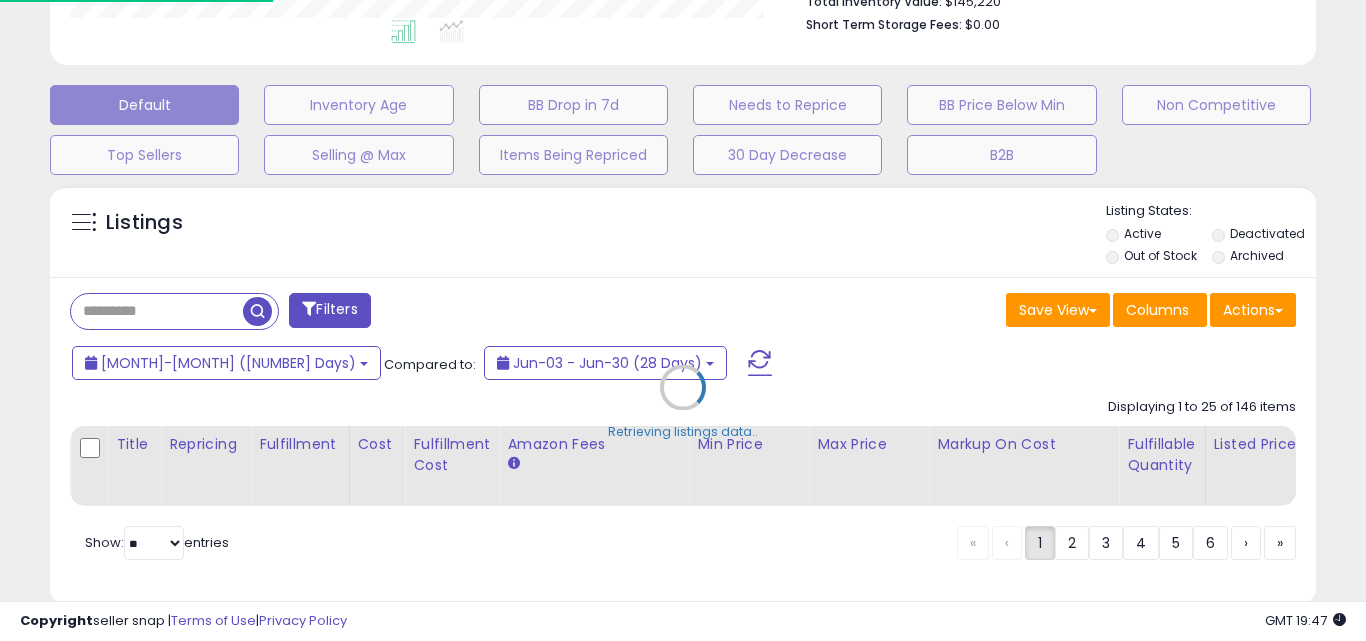 scroll, scrollTop: 999590, scrollLeft: 999267, axis: both 